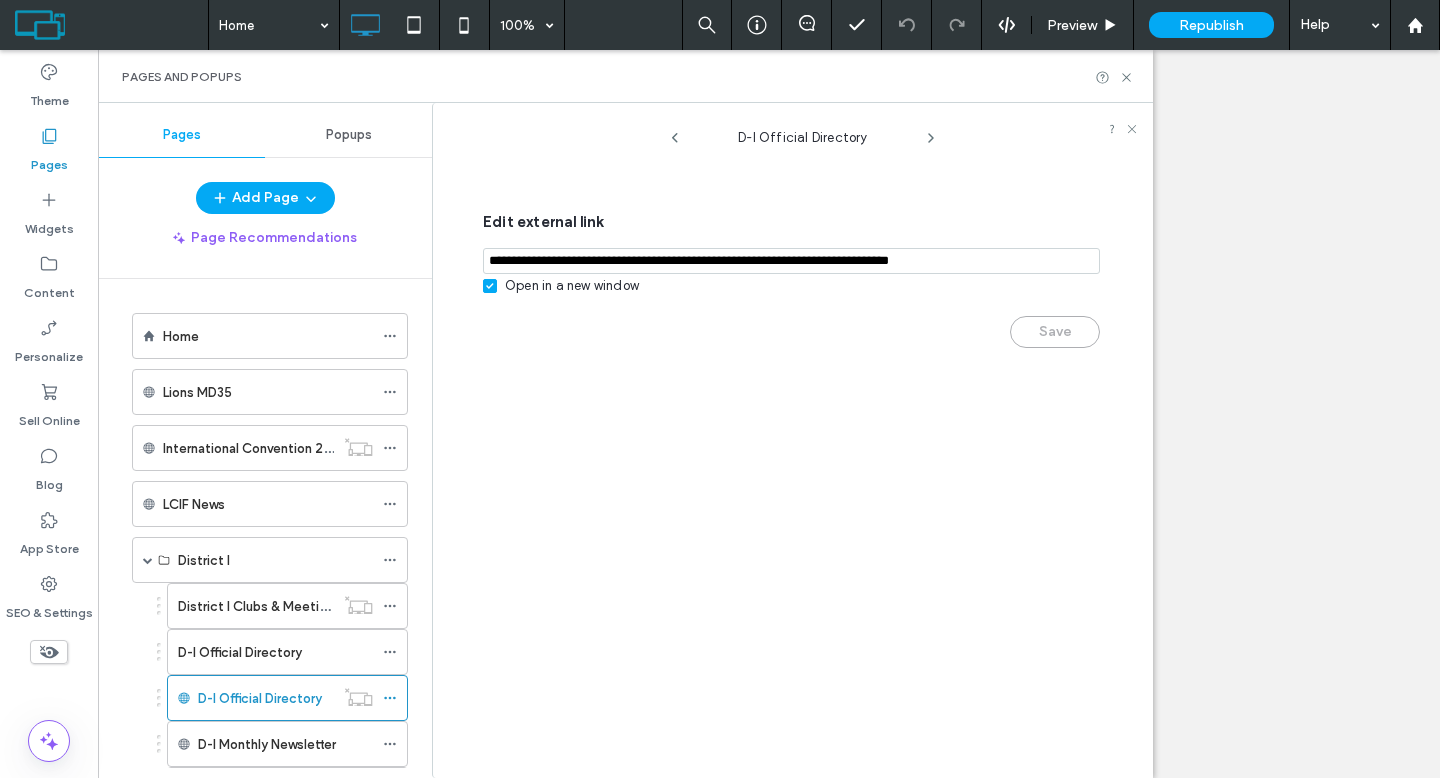 scroll, scrollTop: 0, scrollLeft: 0, axis: both 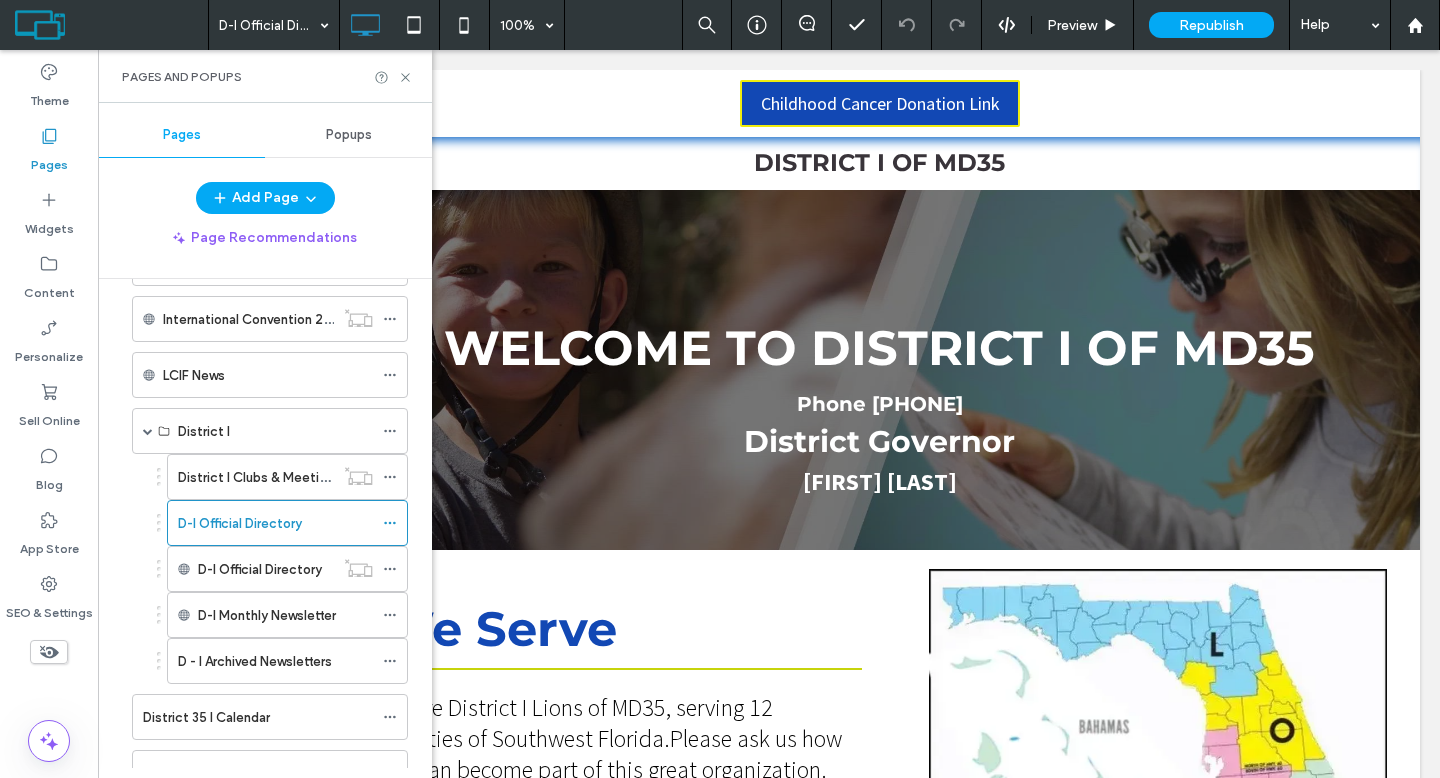 click at bounding box center [720, 389] 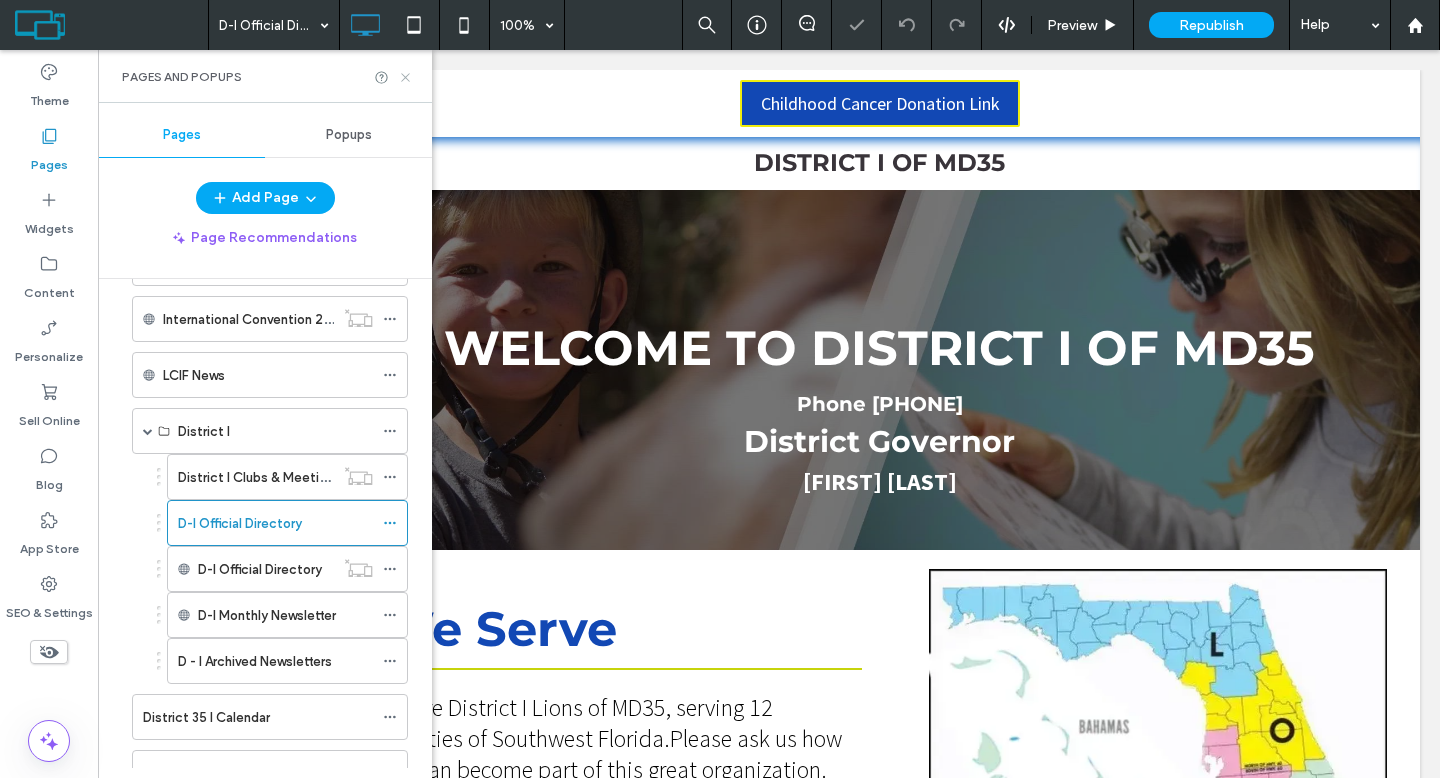 click 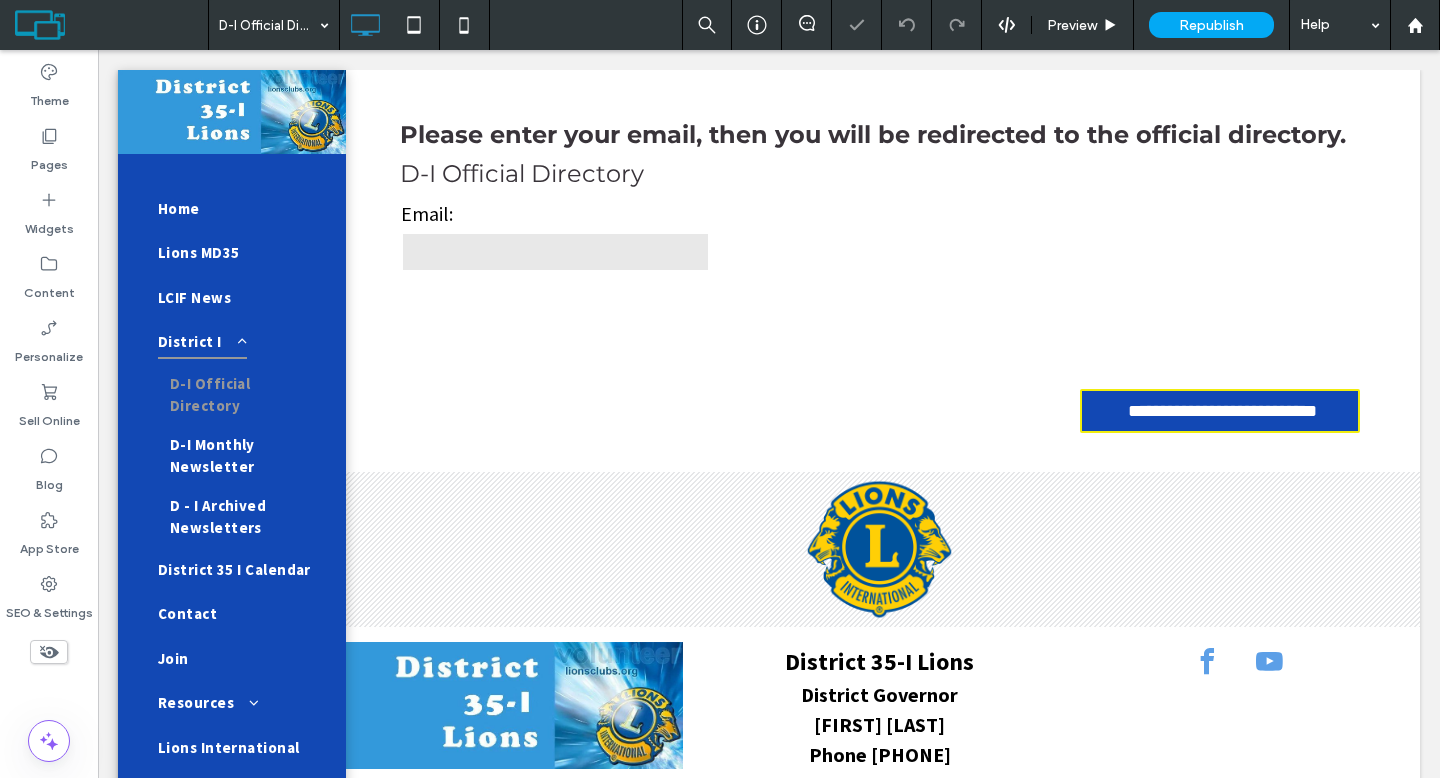 scroll, scrollTop: 0, scrollLeft: 0, axis: both 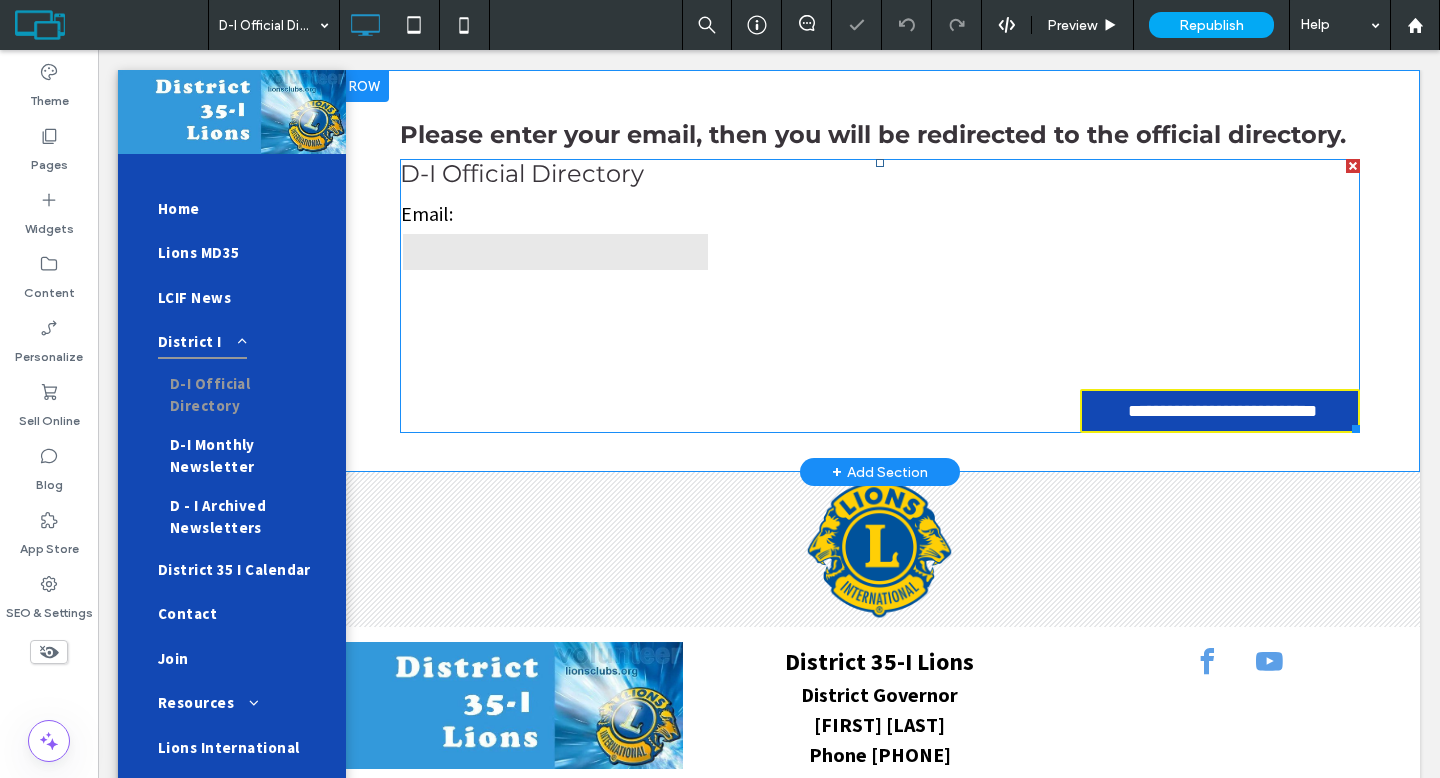 click on "Email:" at bounding box center [555, 214] 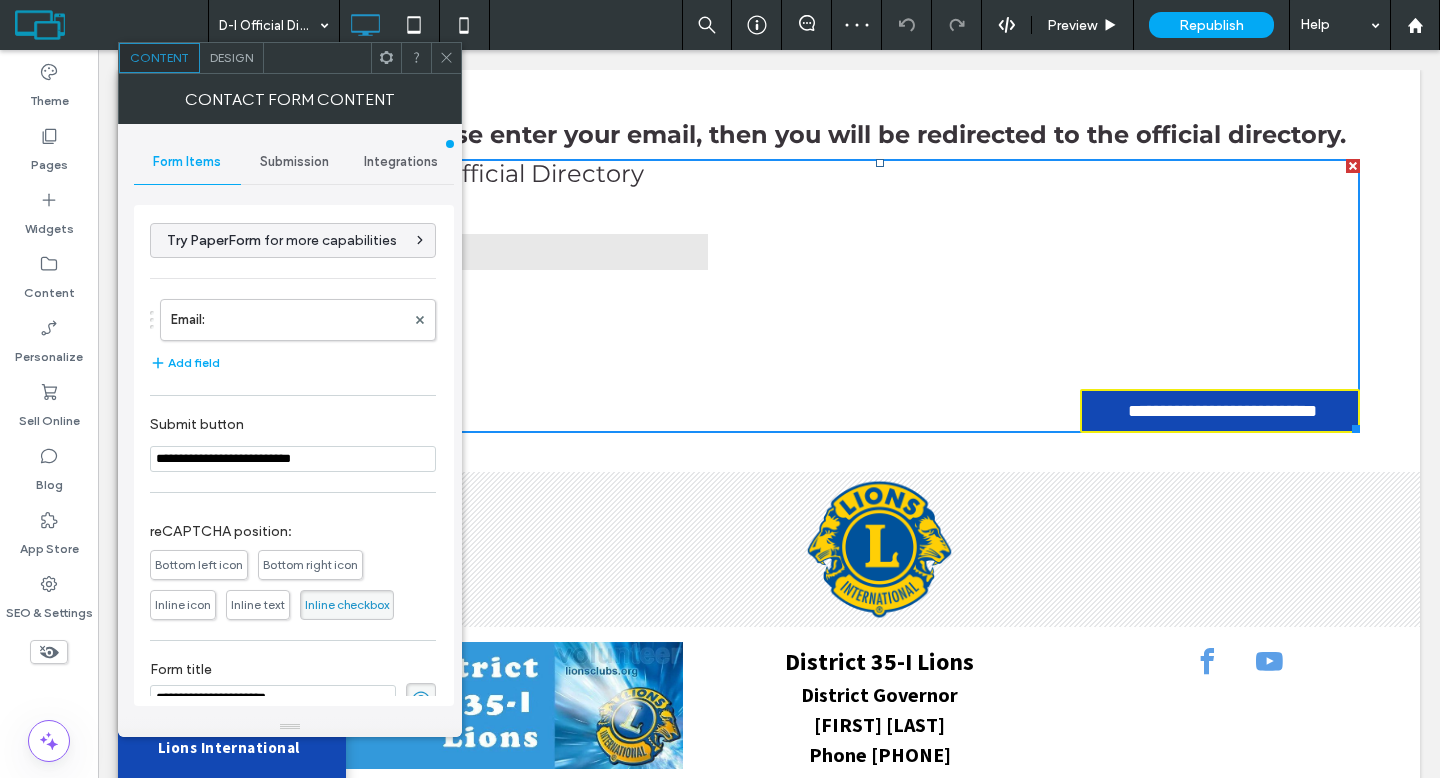 click on "Submission" at bounding box center [294, 162] 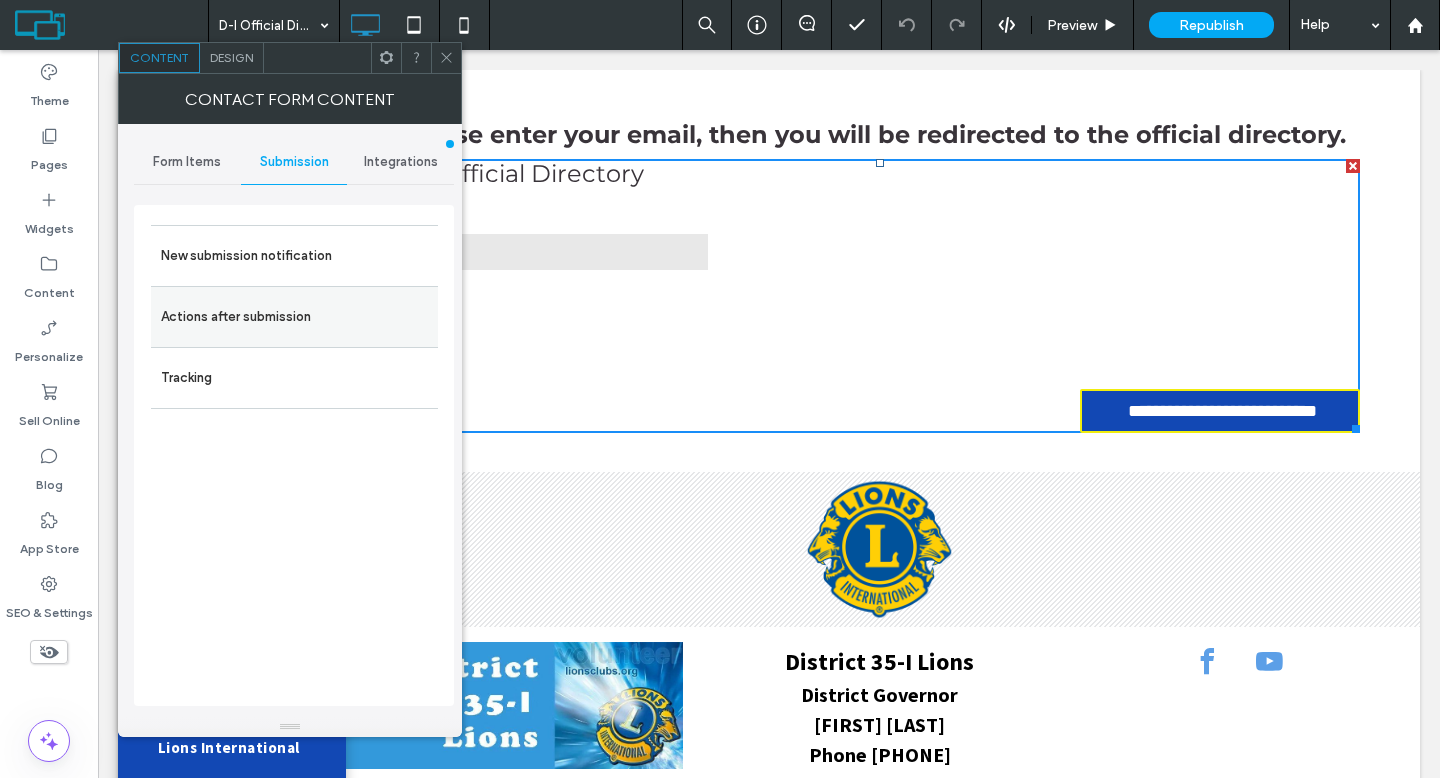 click on "Actions after submission" at bounding box center (294, 317) 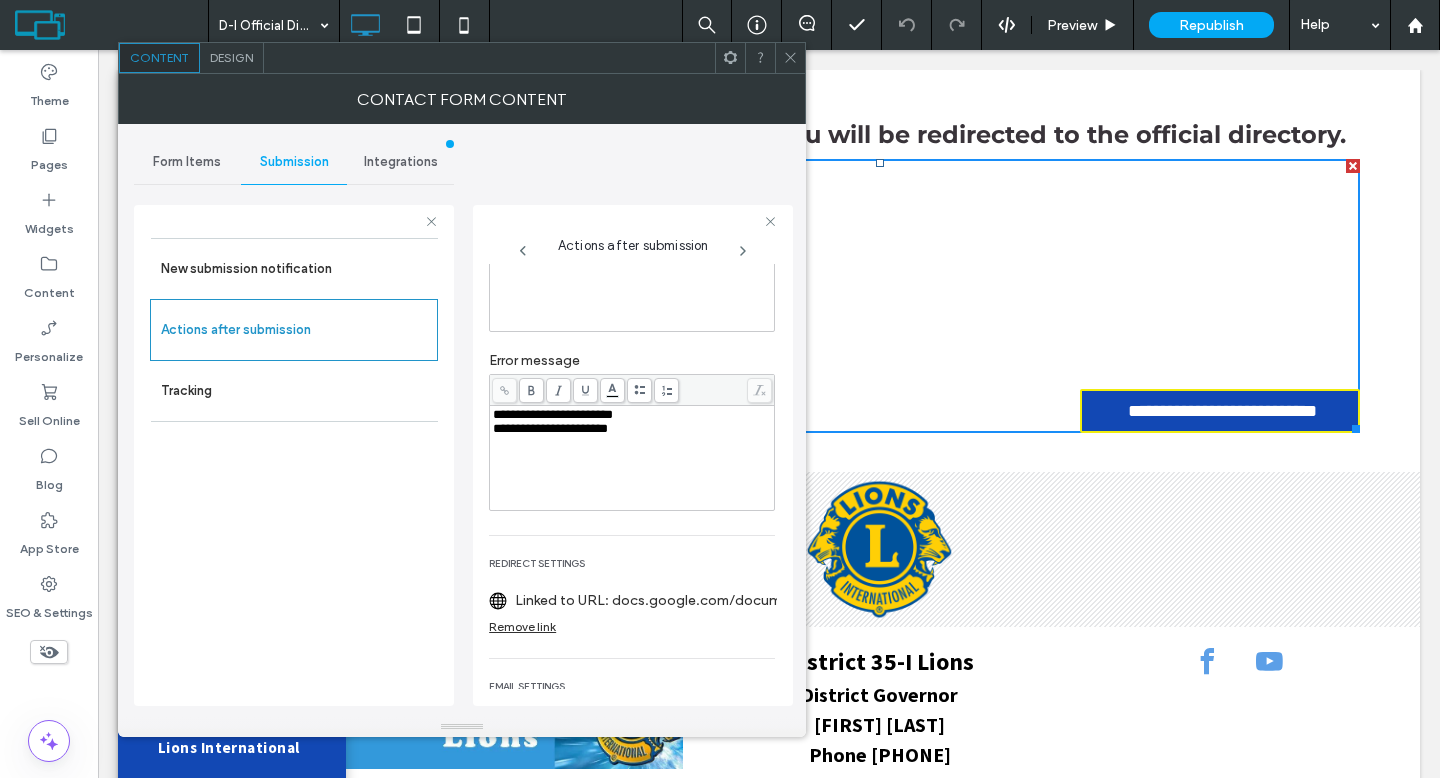 scroll, scrollTop: 227, scrollLeft: 0, axis: vertical 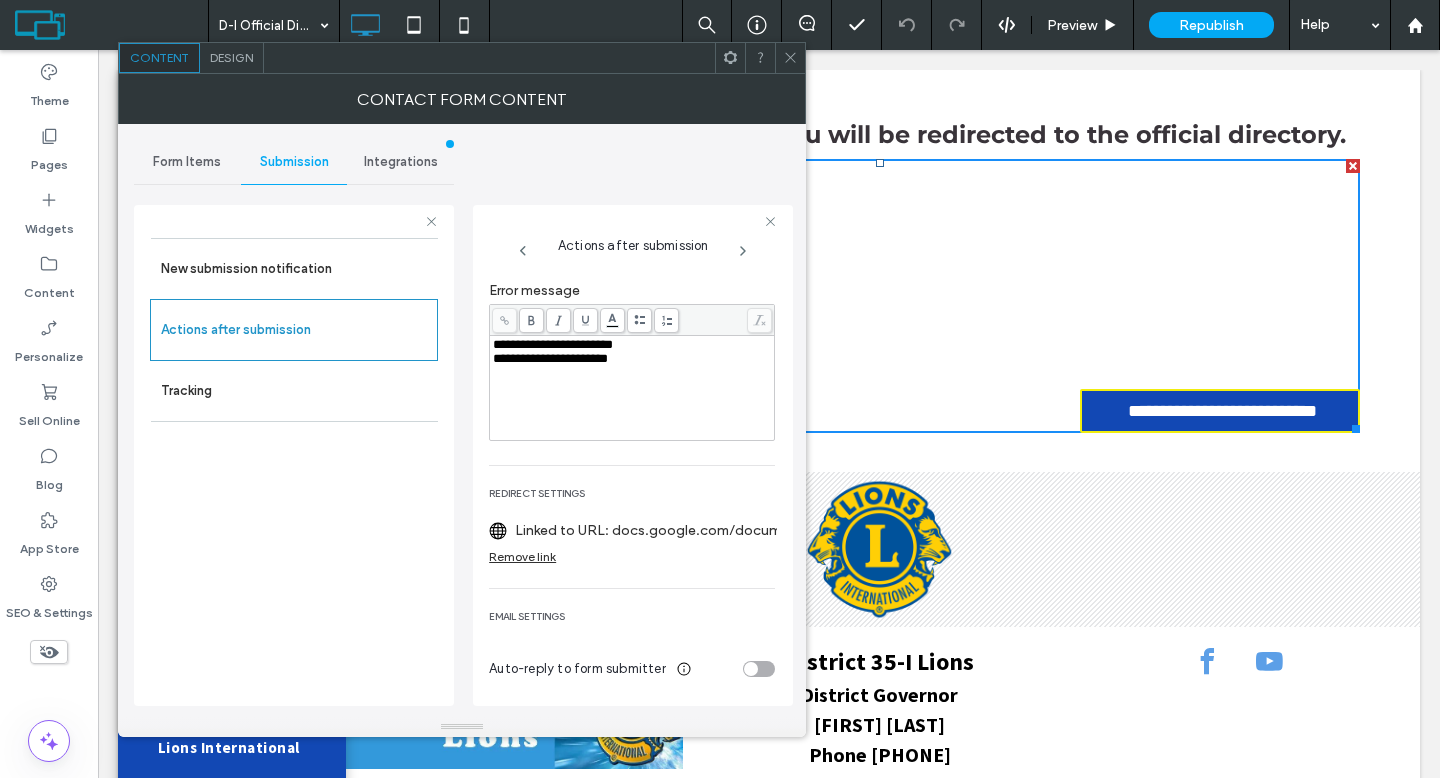 click on "Linked to URL: docs.google.com/document/d/1CcdDOYT1JHI1NRHZudj4aojyP7IrpSDd-KIt3FL55ow/edit?usp=sharing" at bounding box center (658, 530) 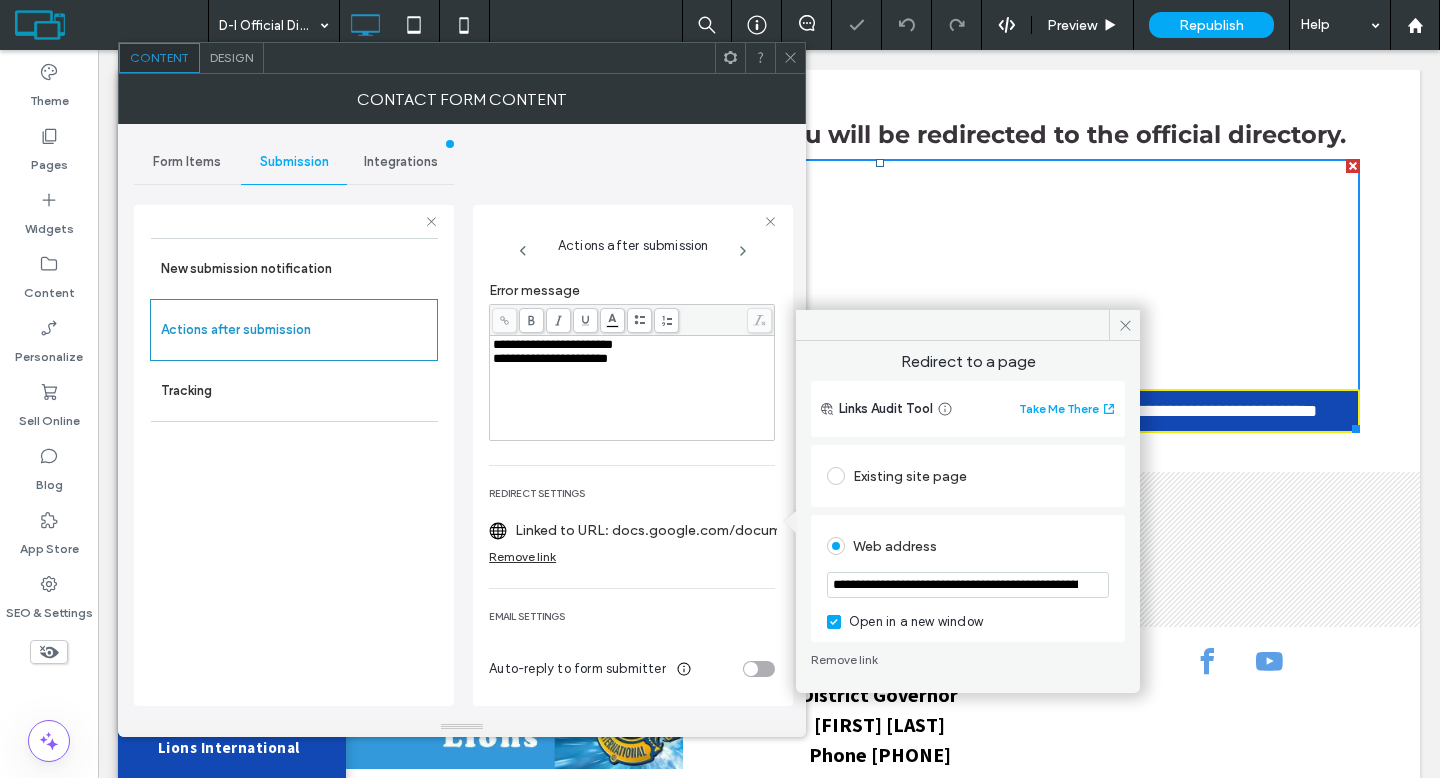 click on "**********" at bounding box center [968, 585] 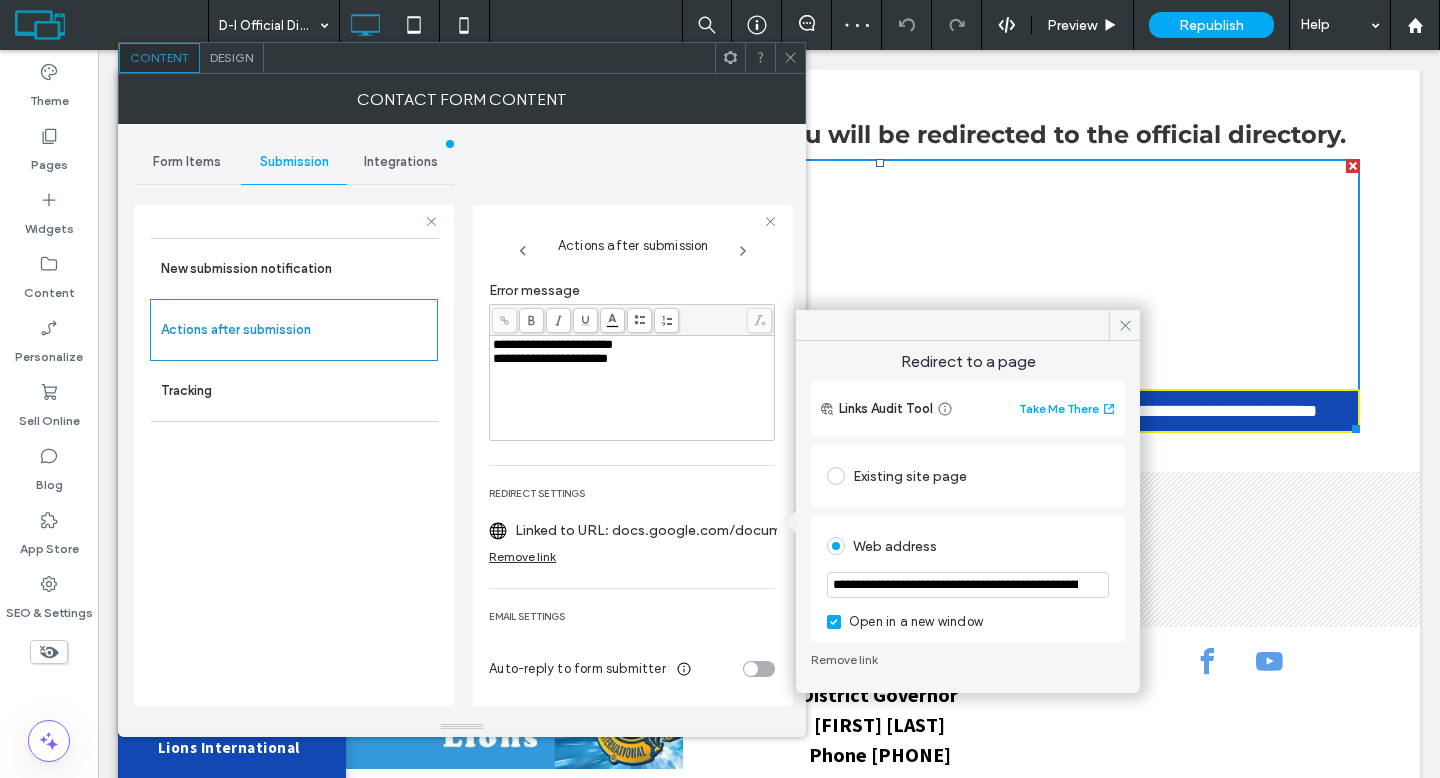 paste 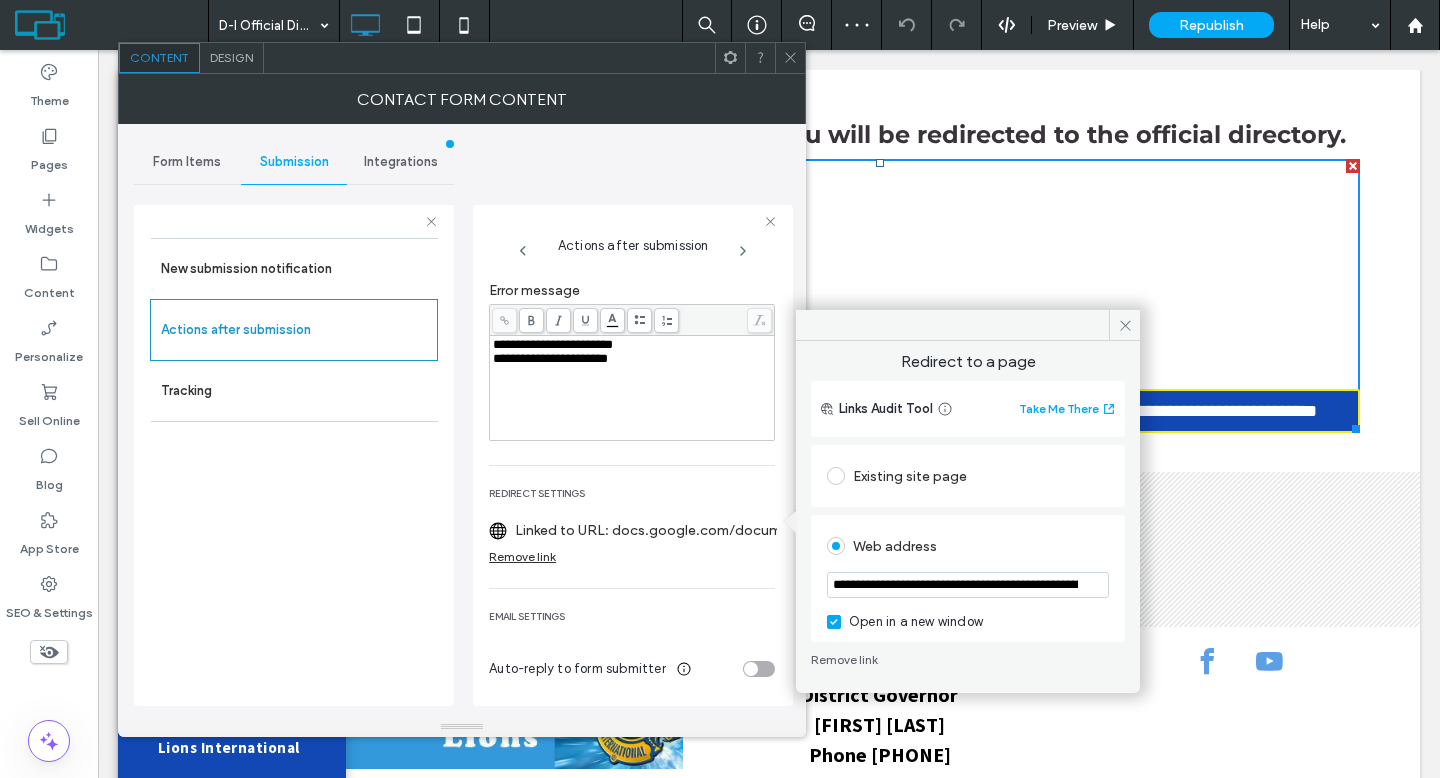 scroll, scrollTop: 0, scrollLeft: 288, axis: horizontal 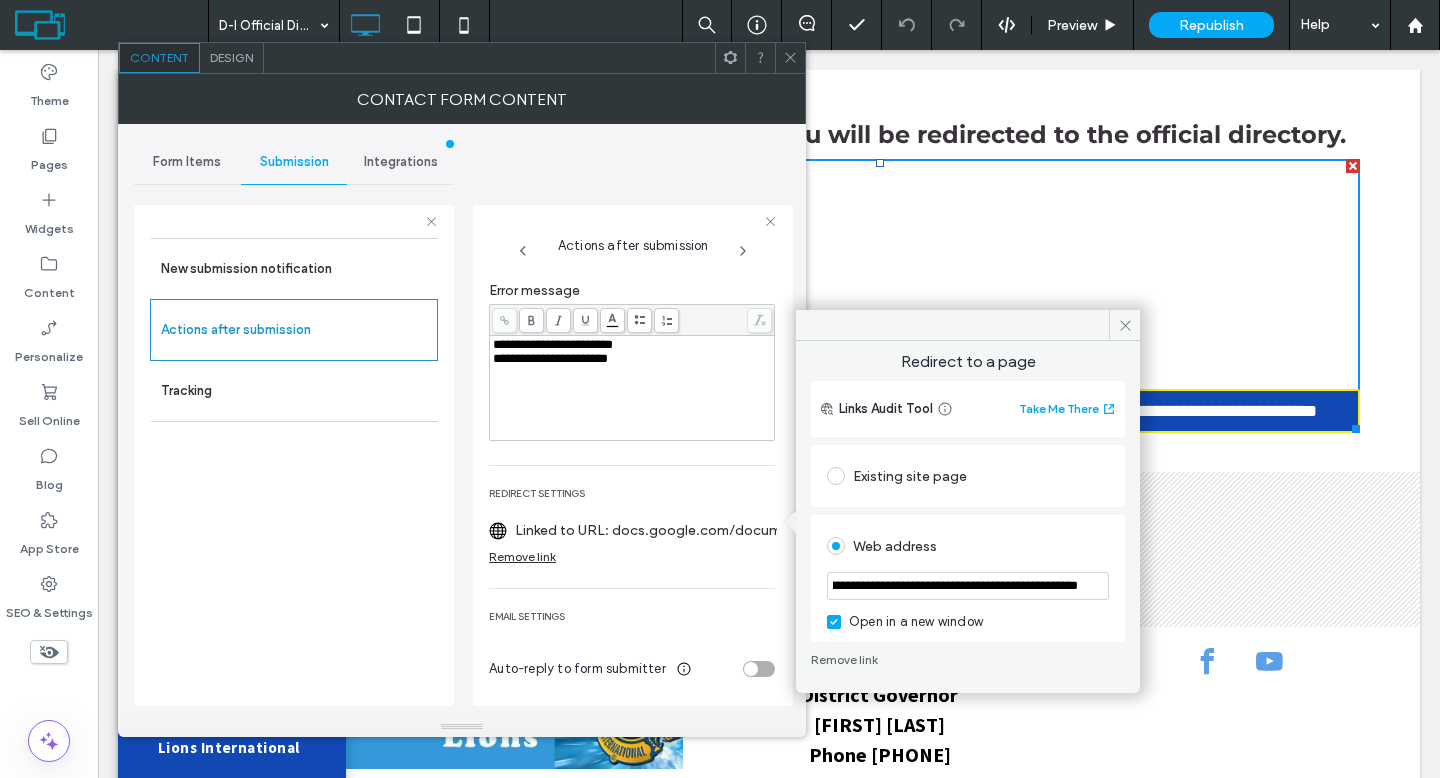 type on "**********" 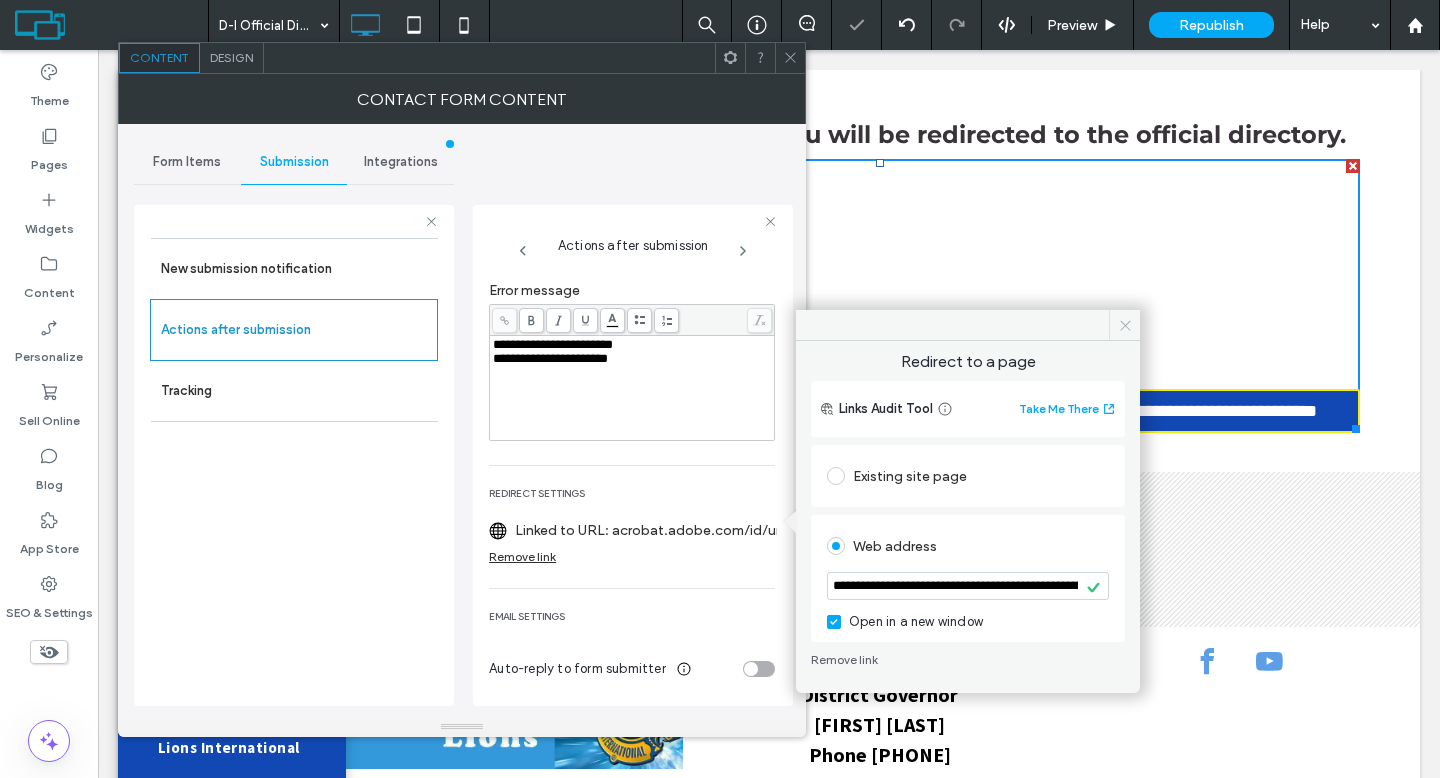 click 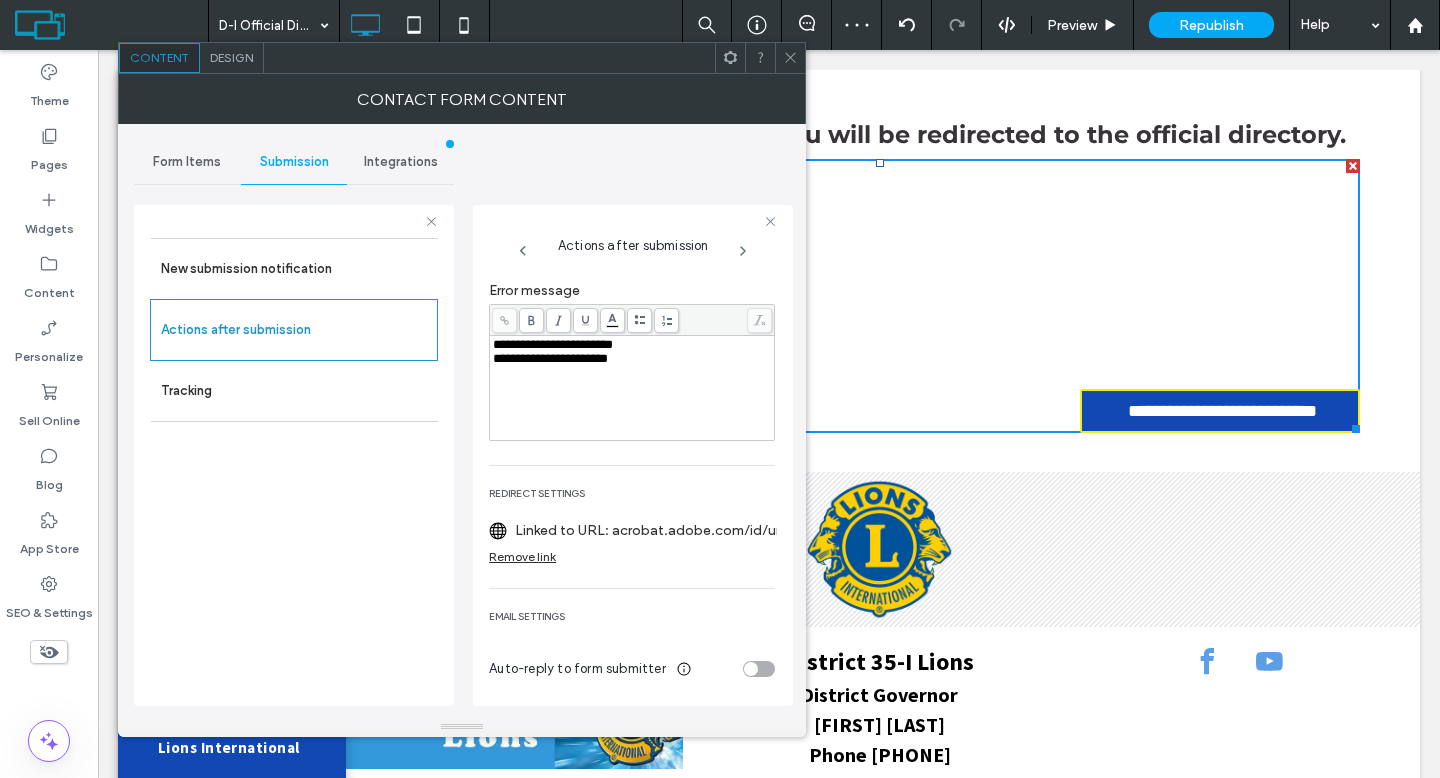 click 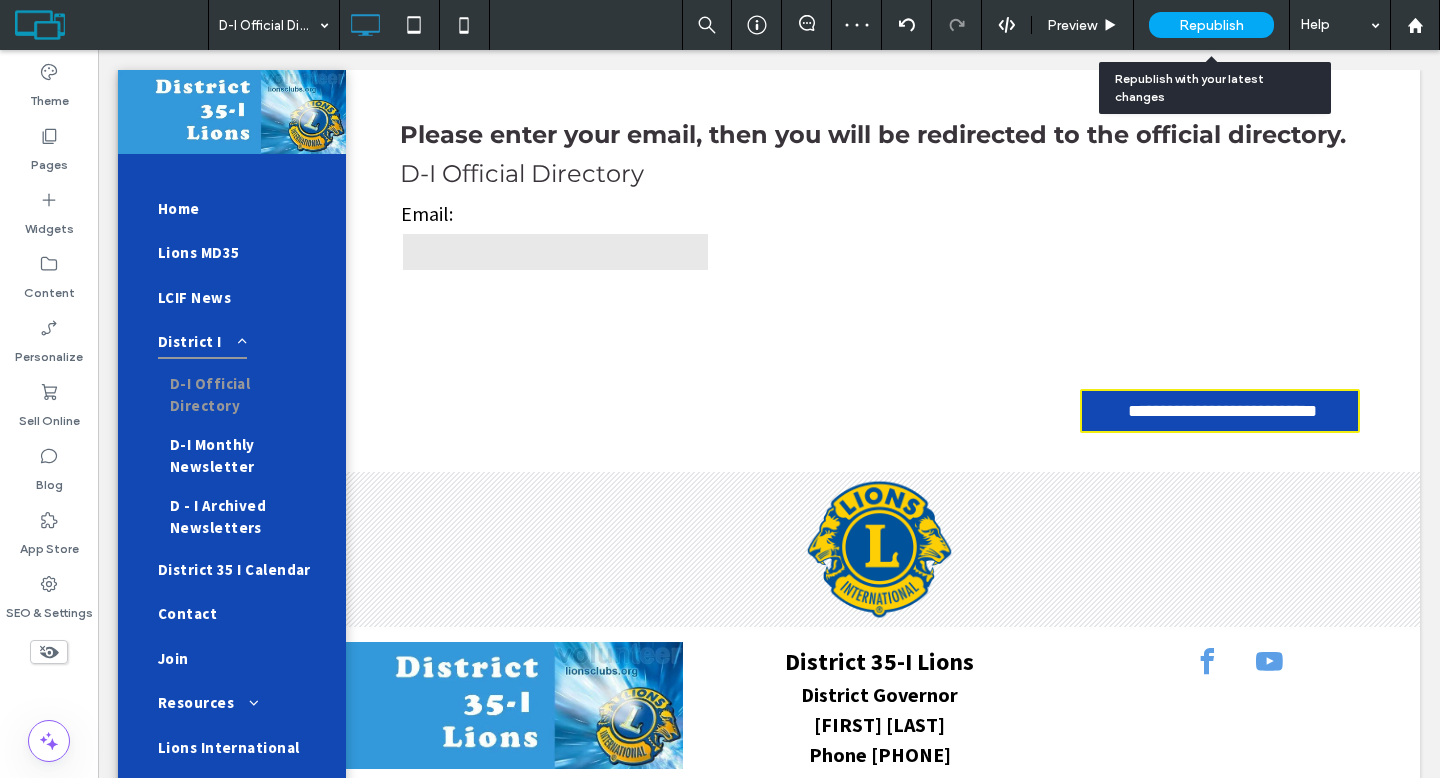 click on "Republish" at bounding box center (1211, 25) 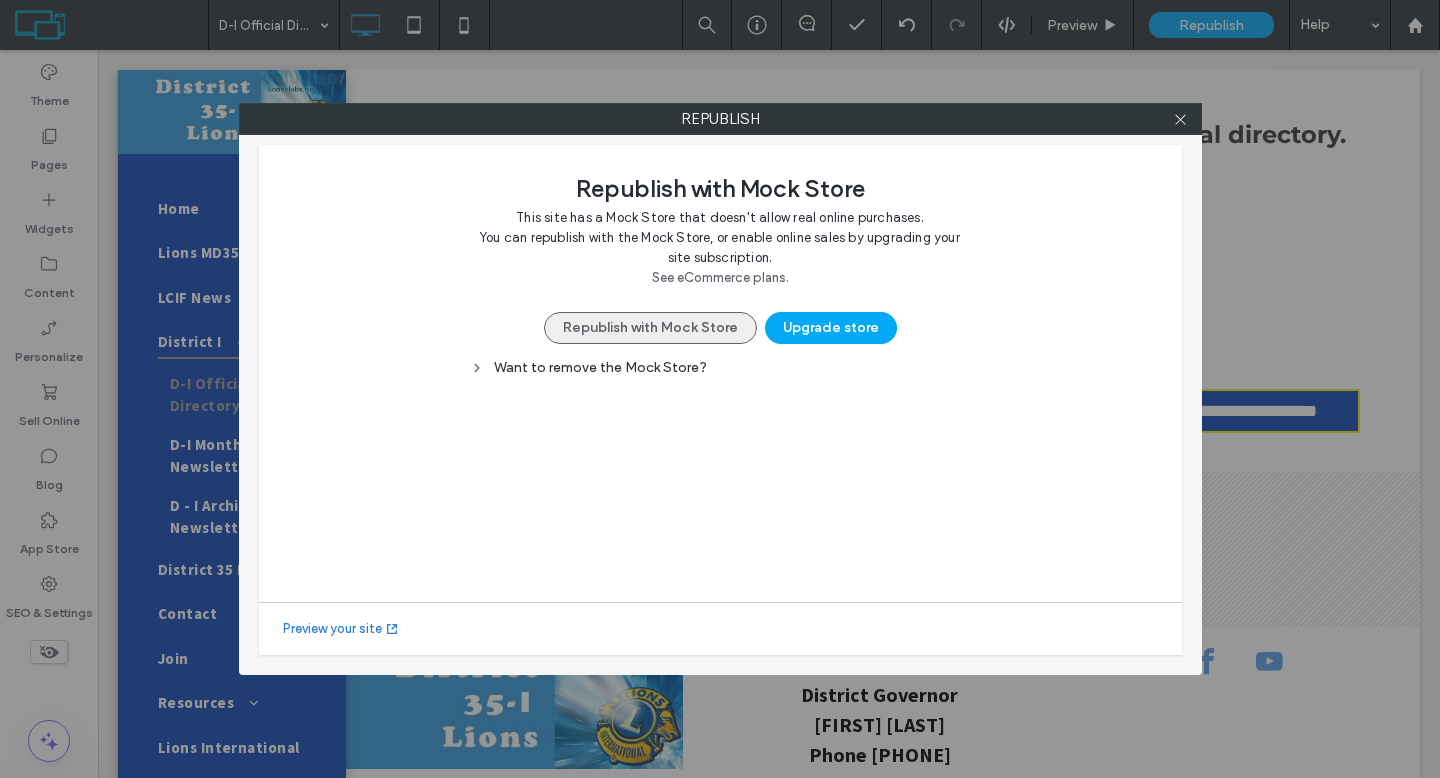 click on "Republish with Mock Store" at bounding box center [650, 328] 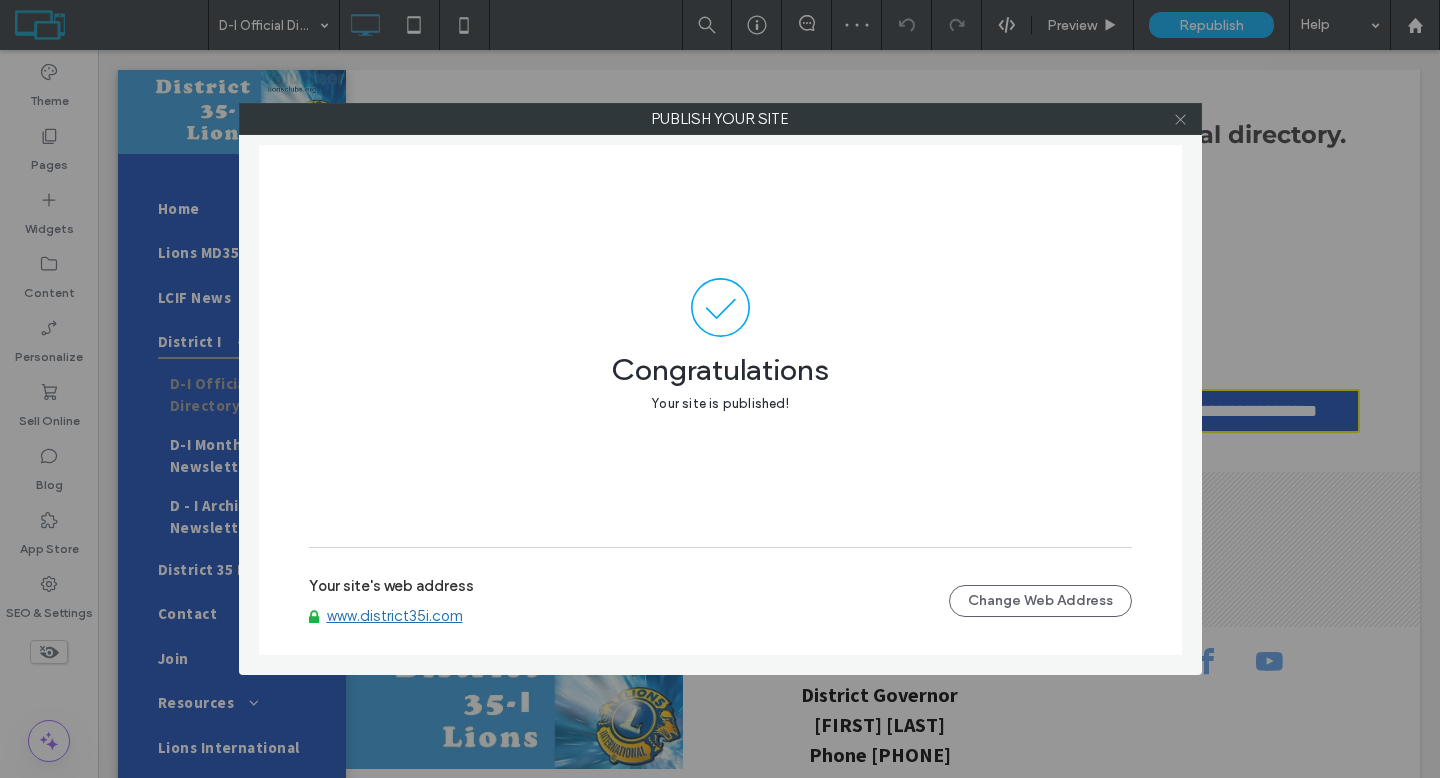 click 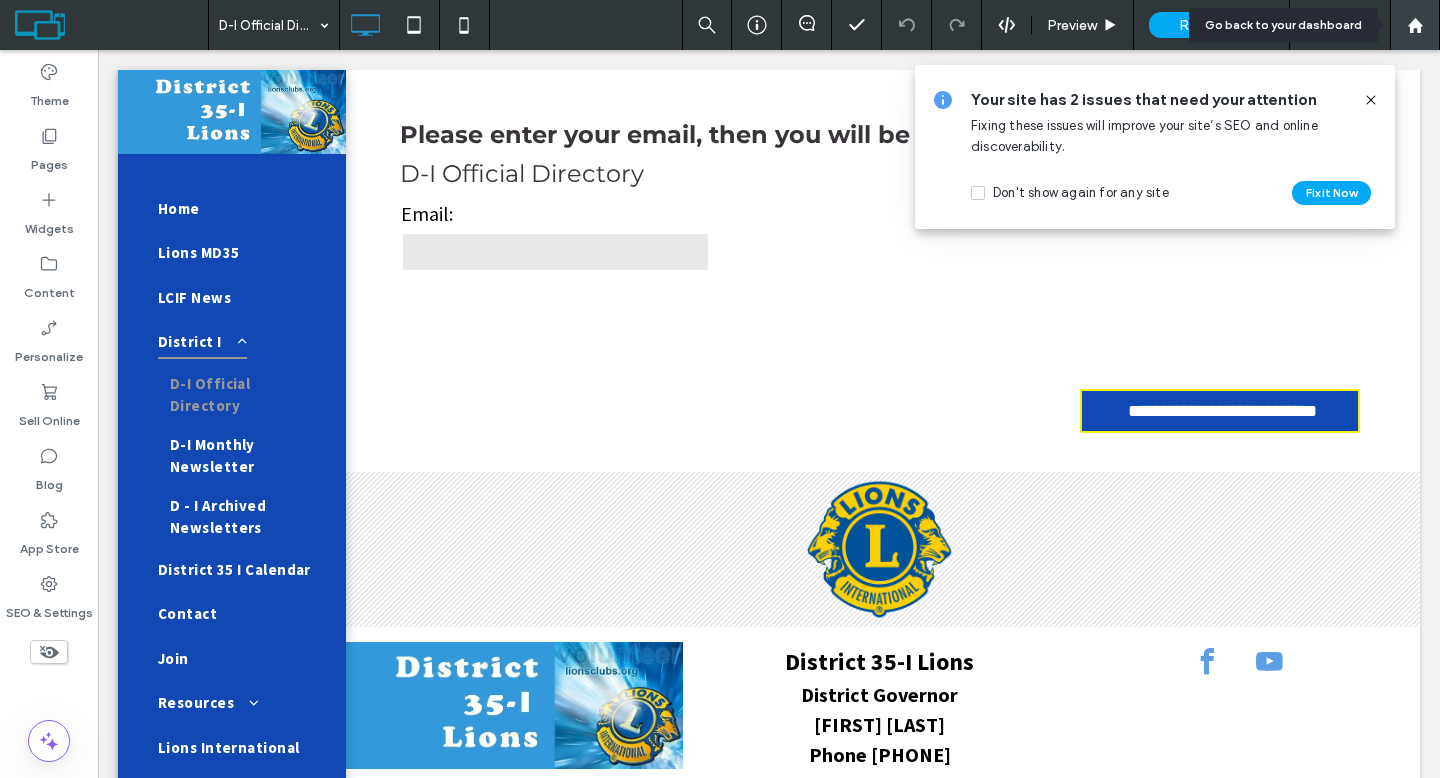 click 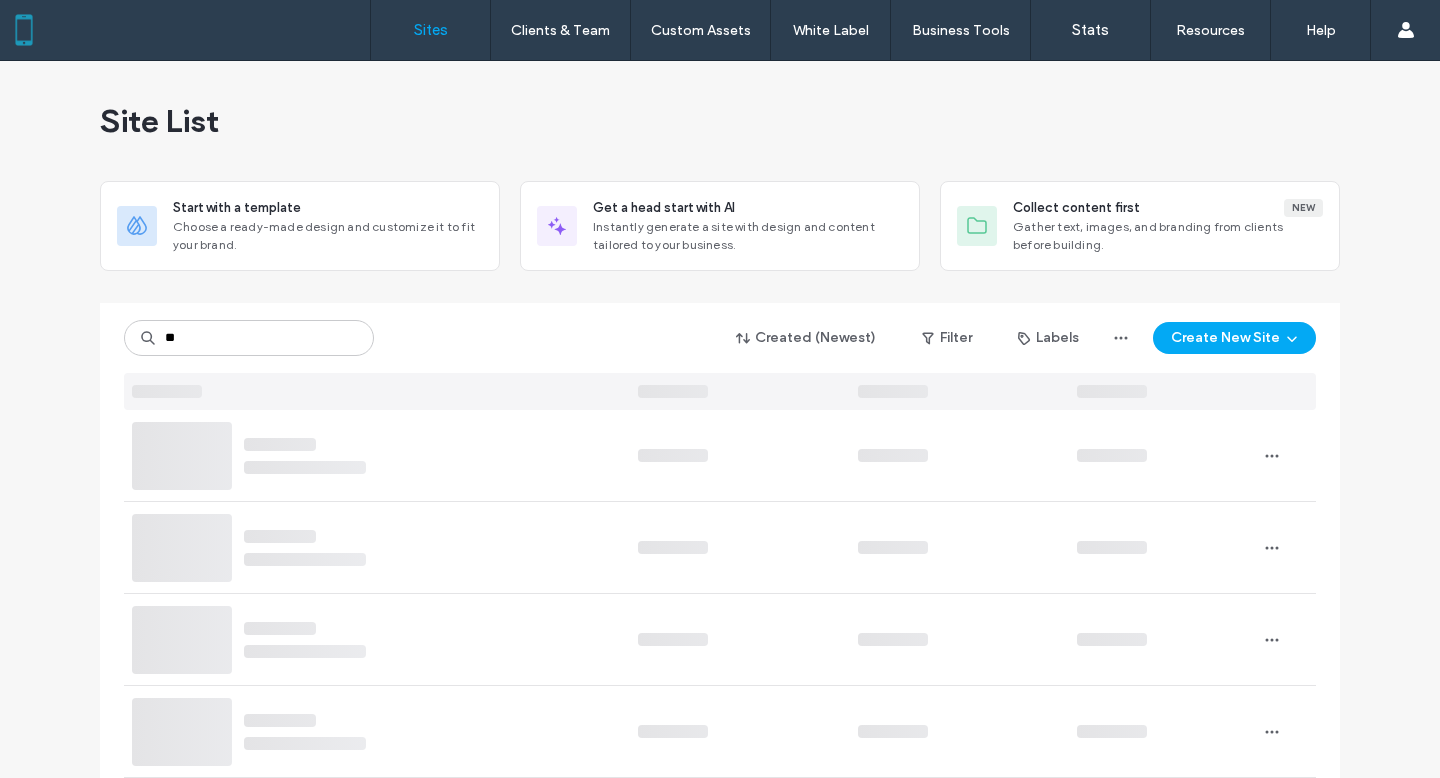 scroll, scrollTop: 0, scrollLeft: 0, axis: both 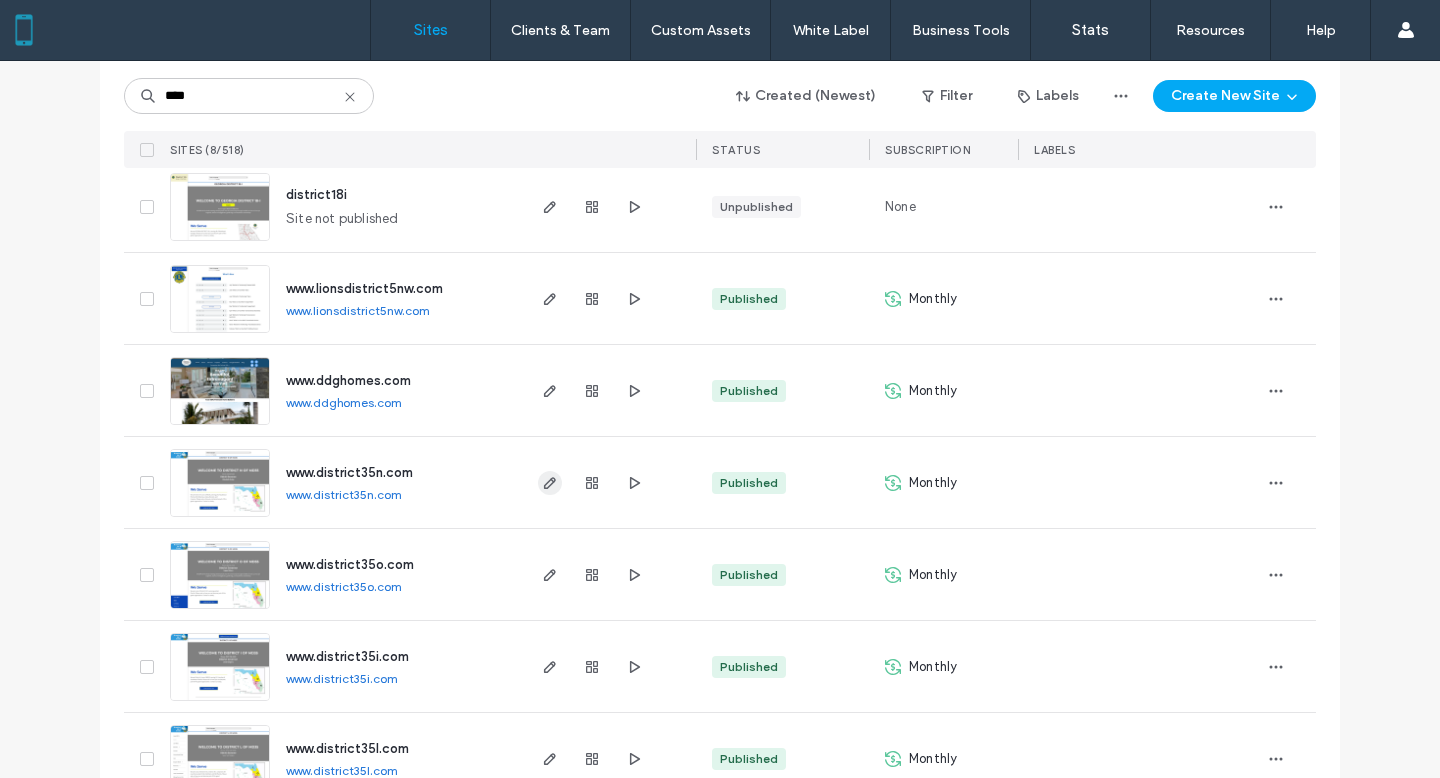 type on "****" 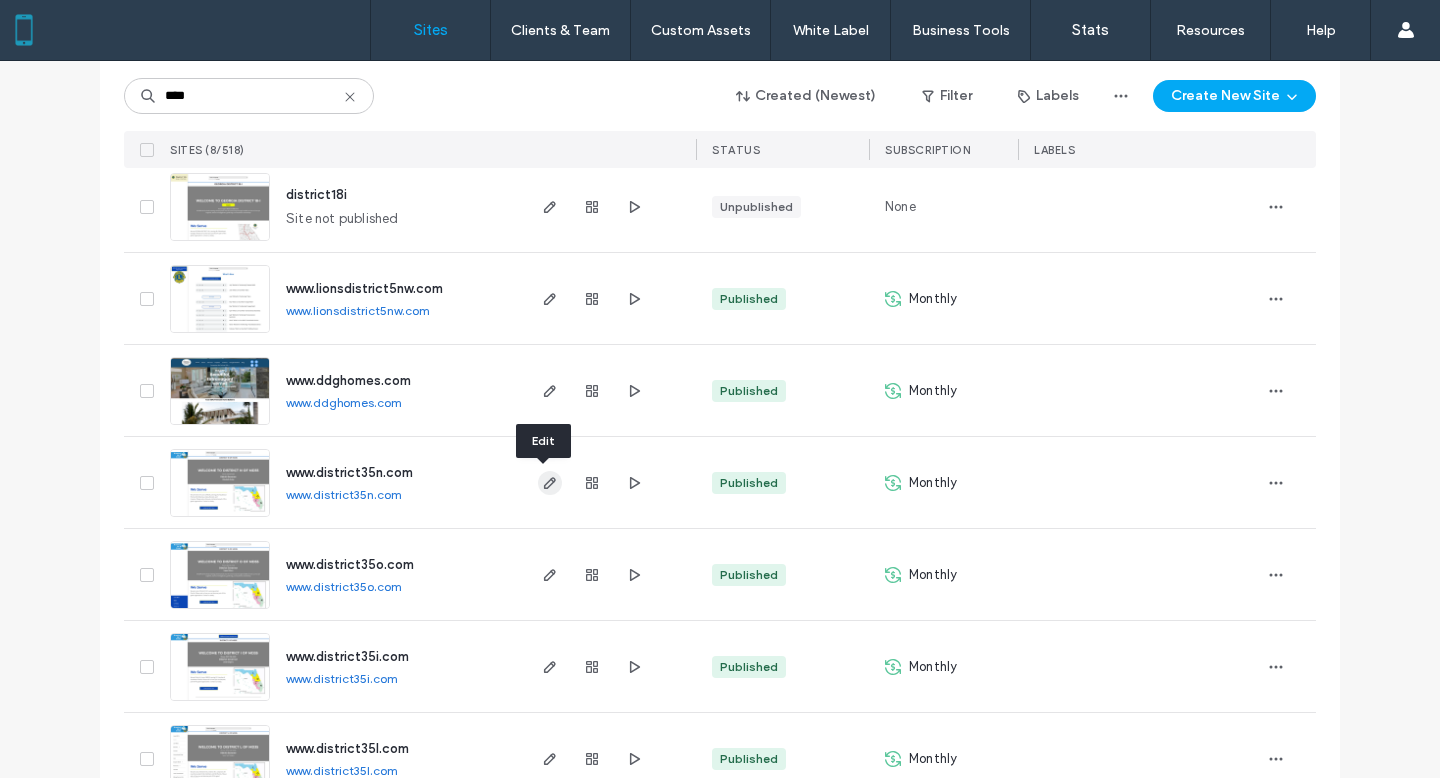 click at bounding box center [550, 483] 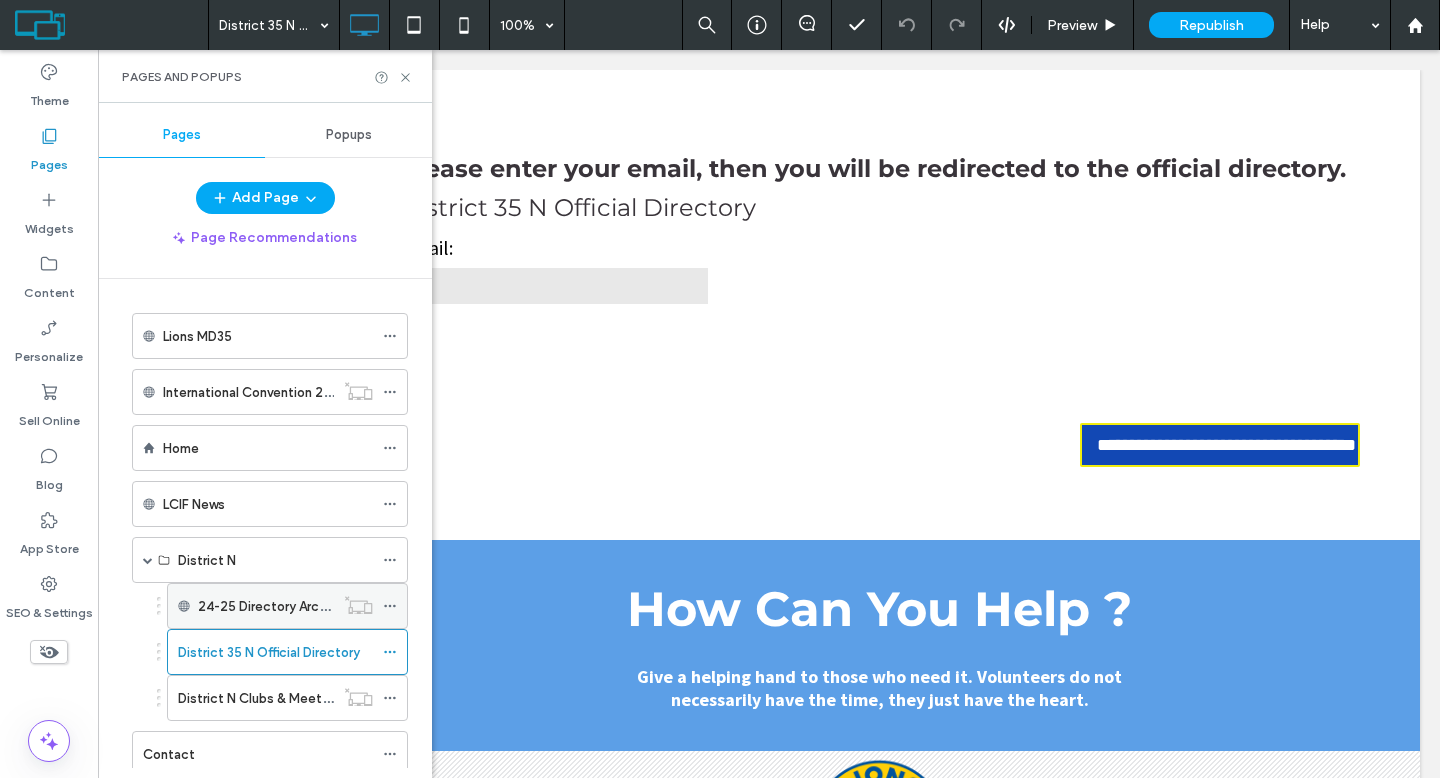scroll, scrollTop: 0, scrollLeft: 0, axis: both 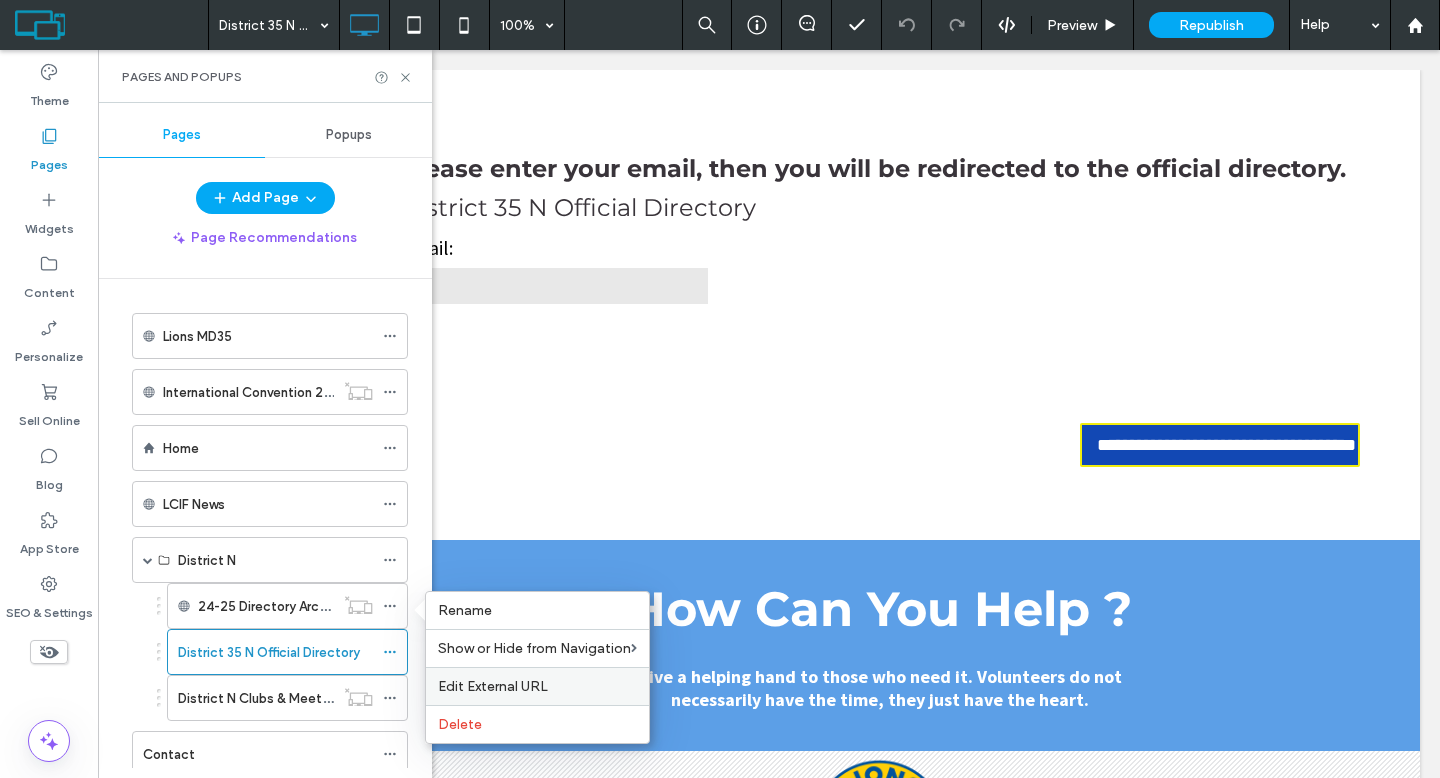 click on "Edit External URL" at bounding box center [493, 686] 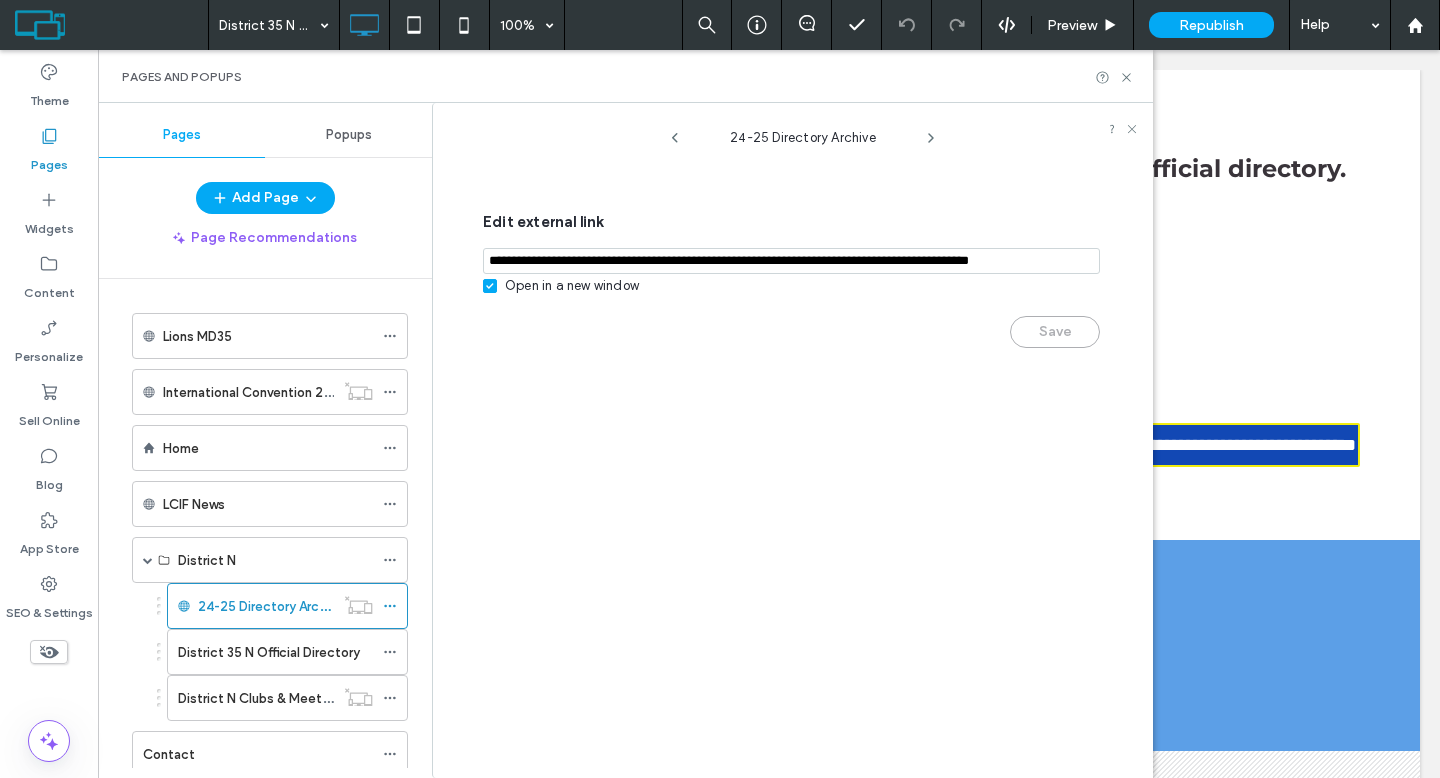 click at bounding box center [791, 261] 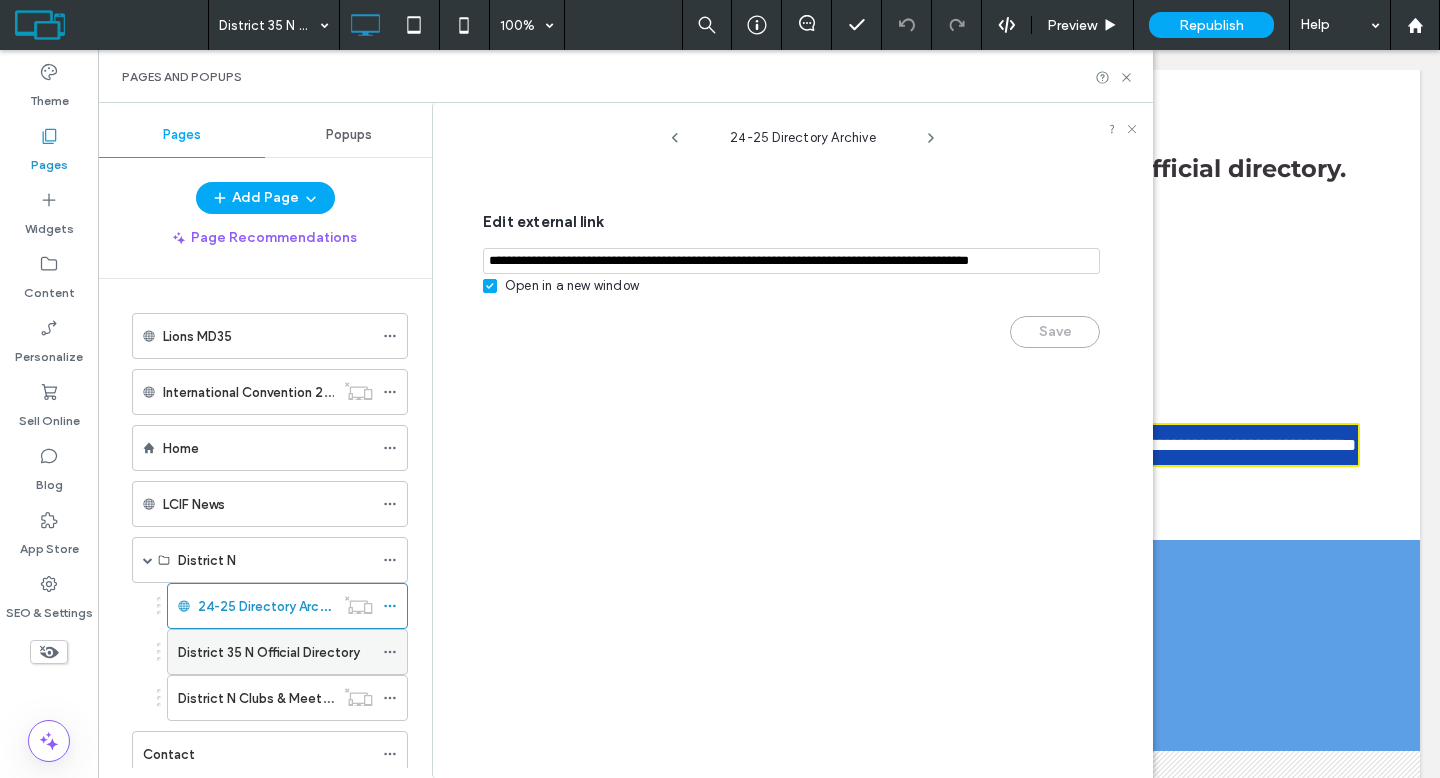 click on "District 35 N Official Directory" at bounding box center [269, 652] 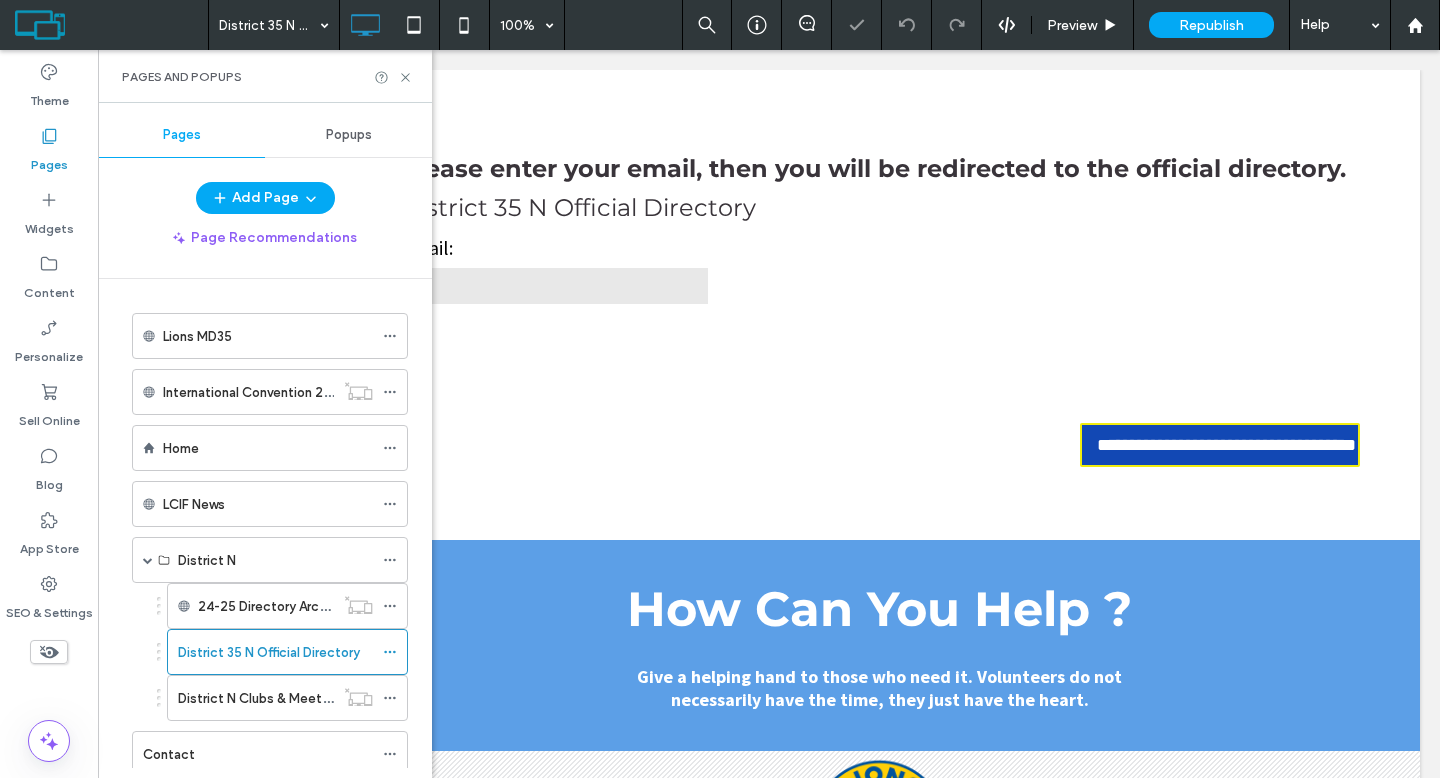 scroll, scrollTop: 0, scrollLeft: 0, axis: both 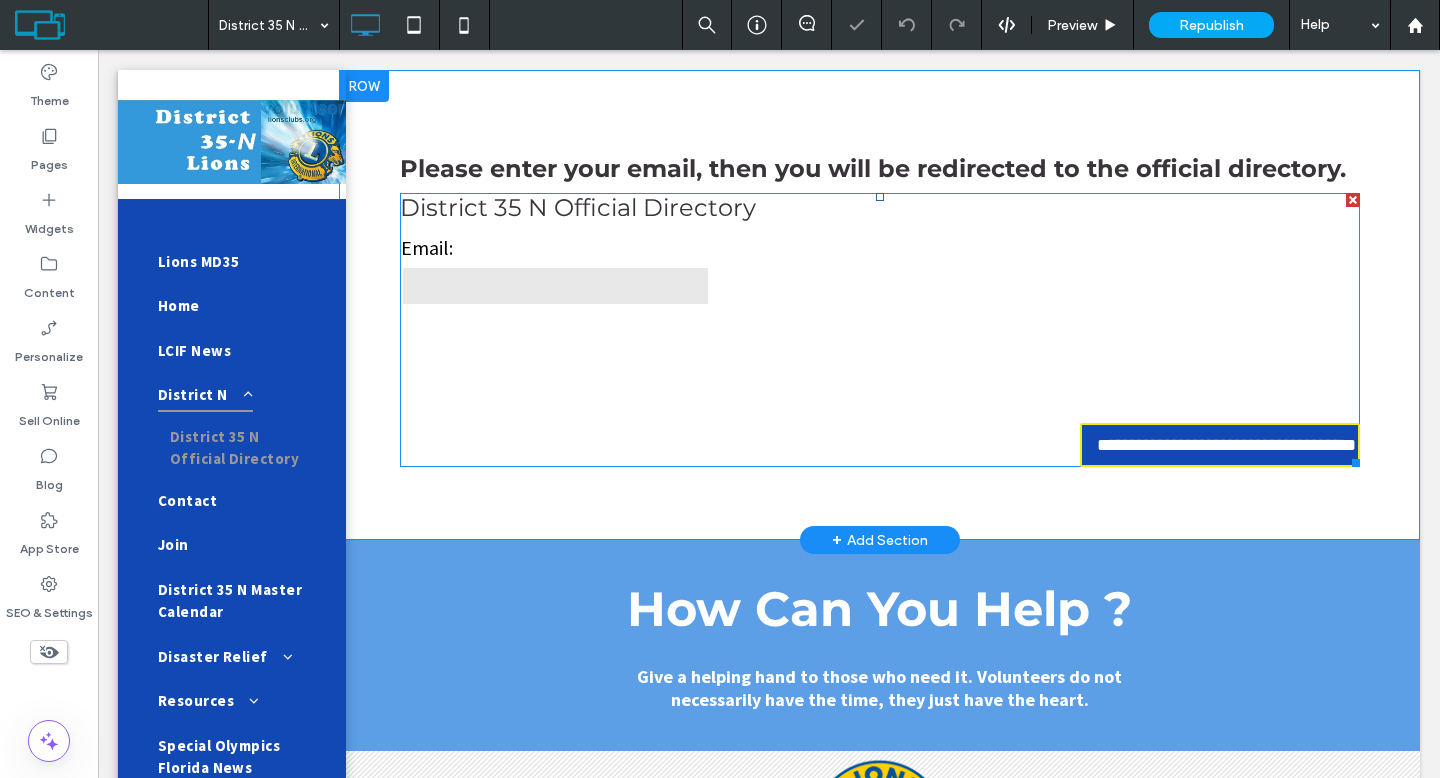 click on "Email:" at bounding box center [555, 248] 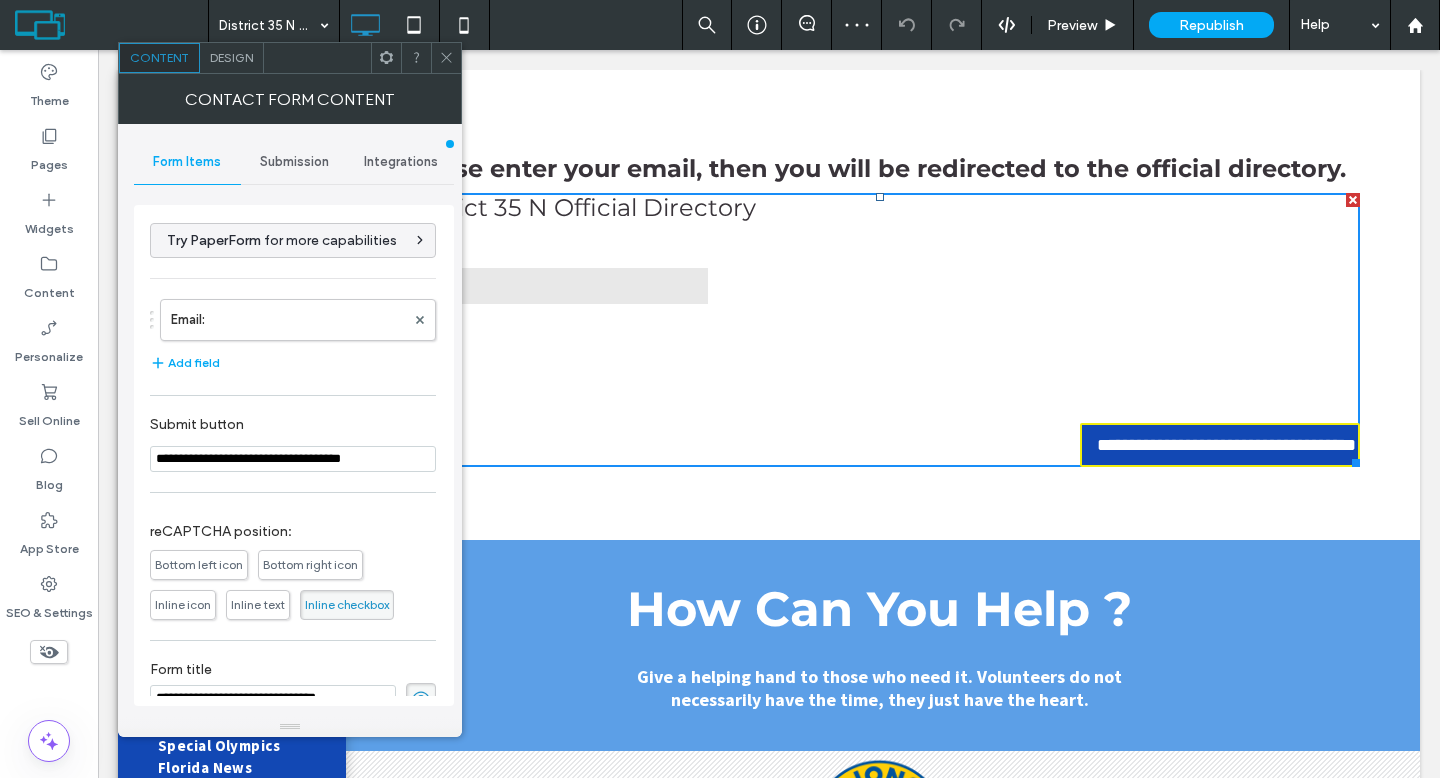 click on "Submission" at bounding box center (294, 162) 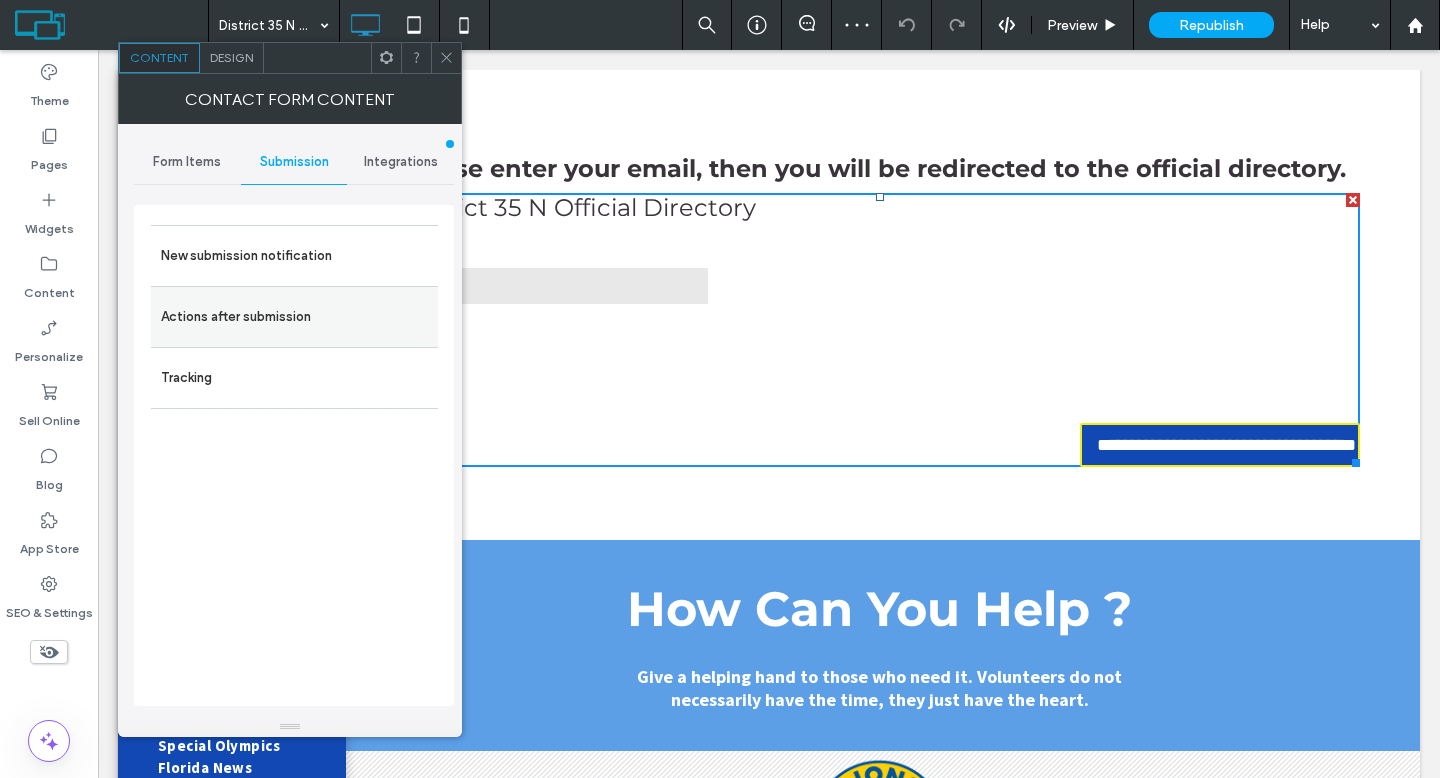 click on "Actions after submission" at bounding box center (294, 317) 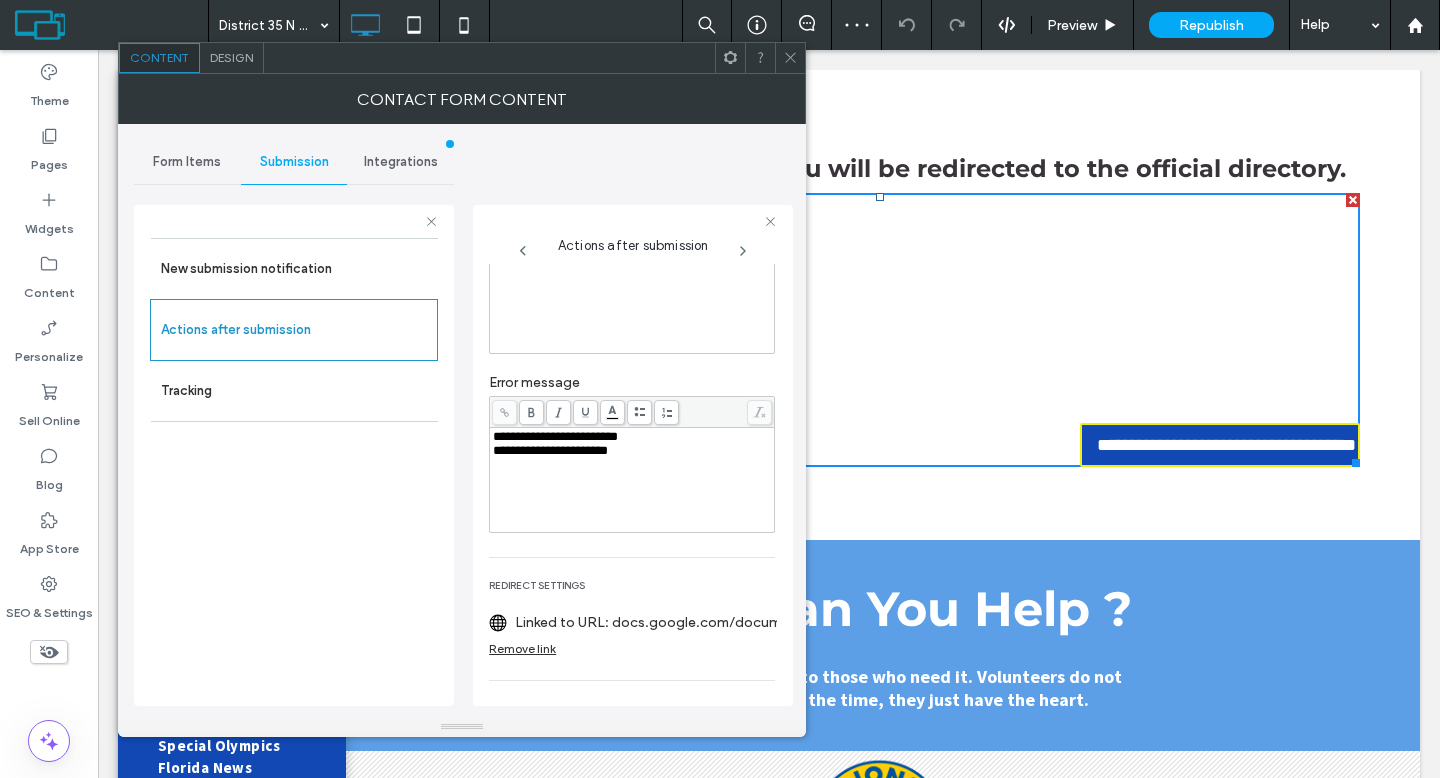 scroll, scrollTop: 227, scrollLeft: 0, axis: vertical 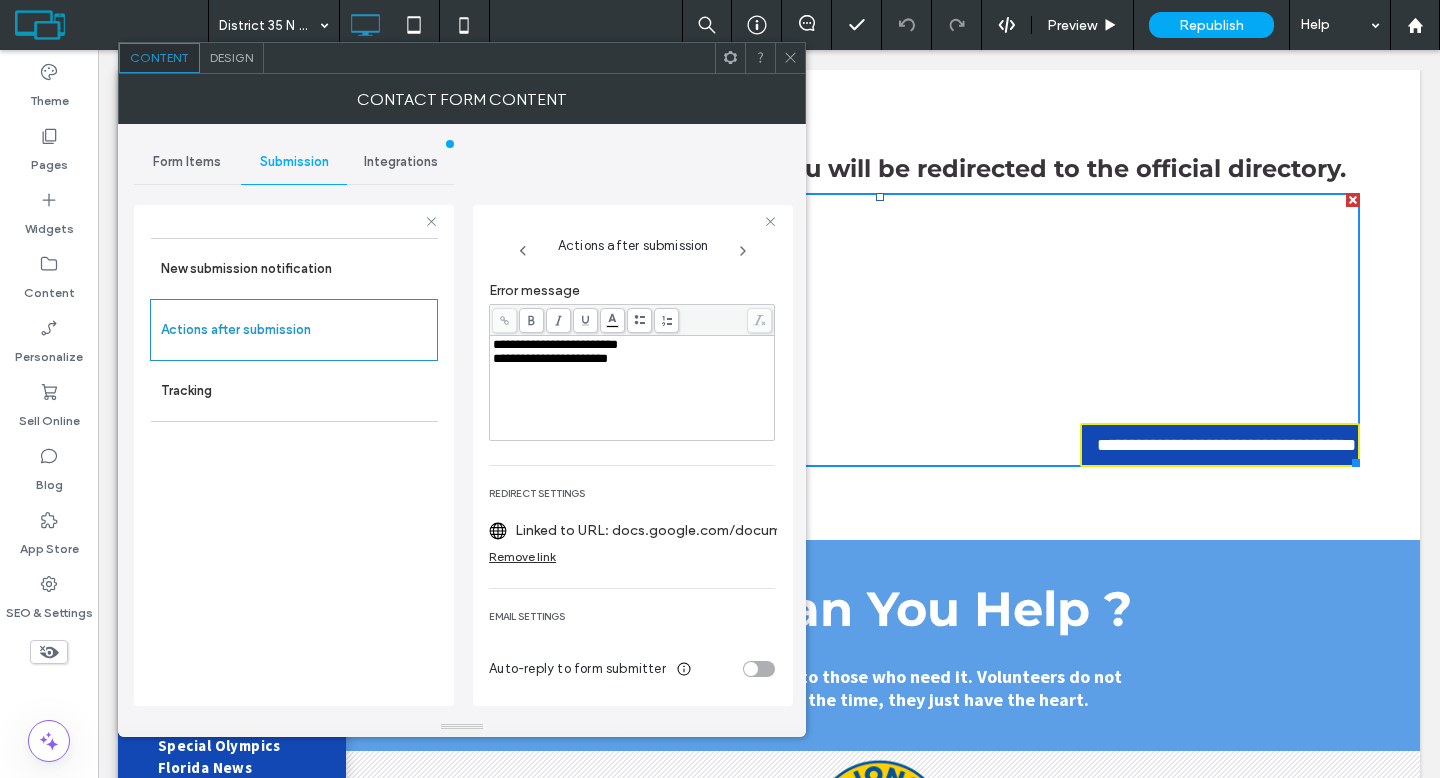 click on "Linked to URL: docs.google.com/document/d/1RWOIgZDbOYn_vykDWFEMmMGuFvpmOlFTF_fS4iEjaWU/edit?usp=sharing" at bounding box center (658, 530) 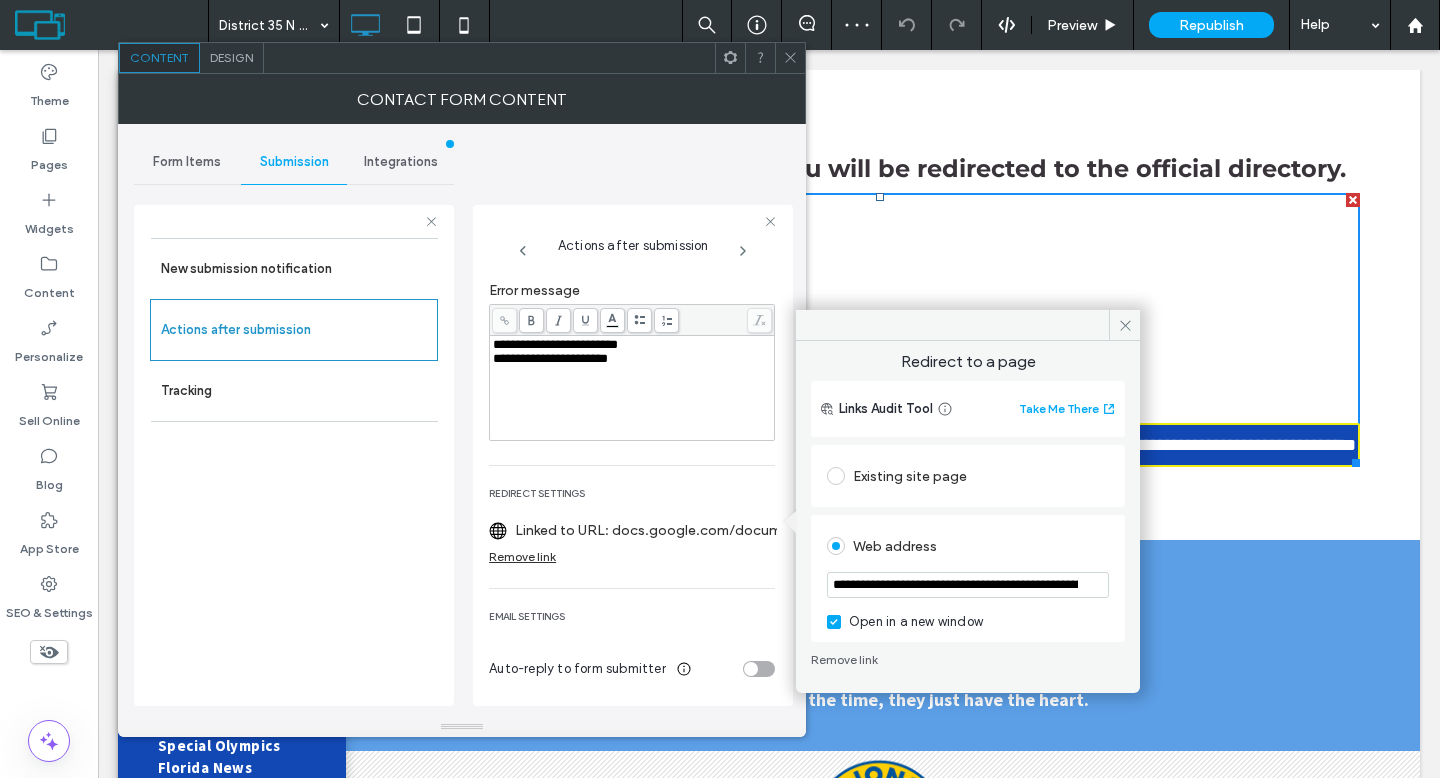 click on "**********" at bounding box center (968, 585) 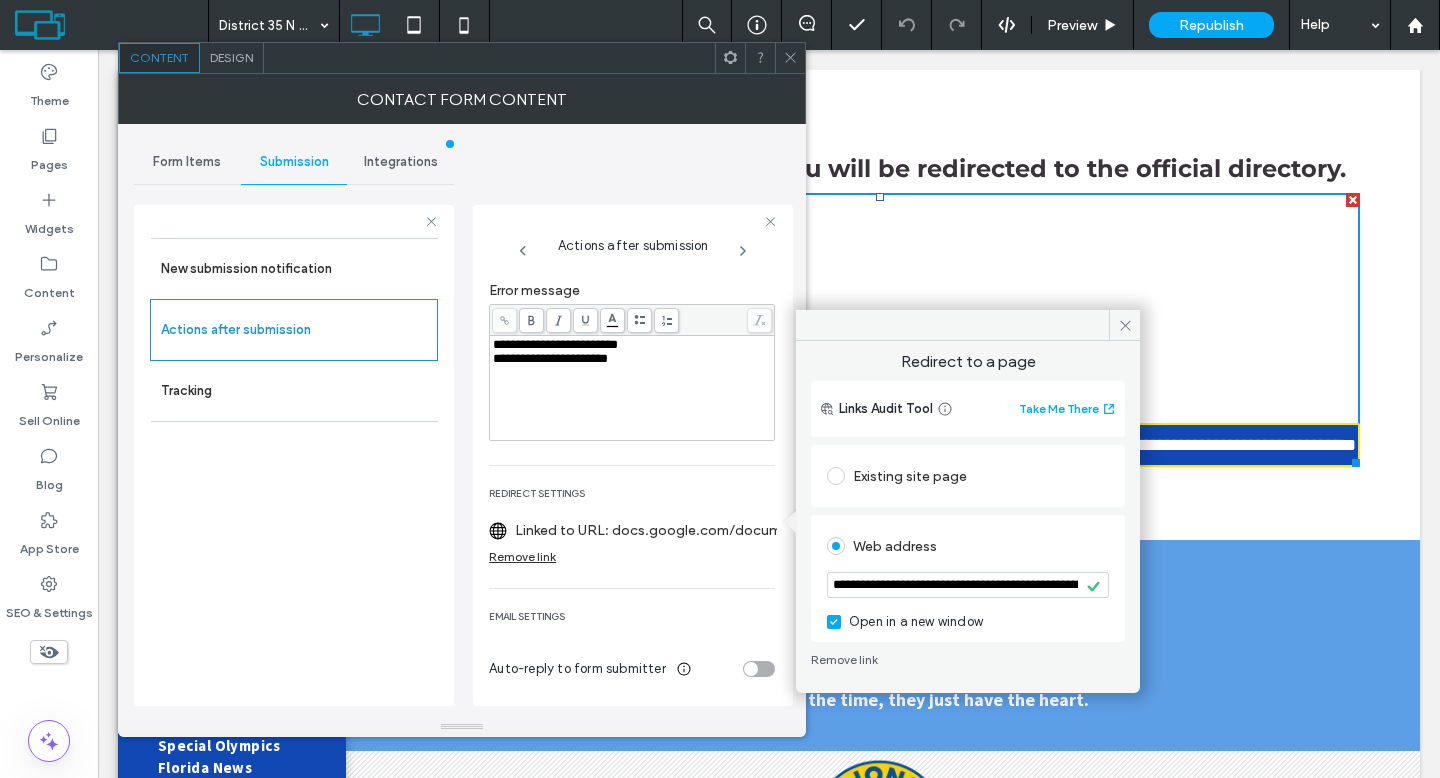 click 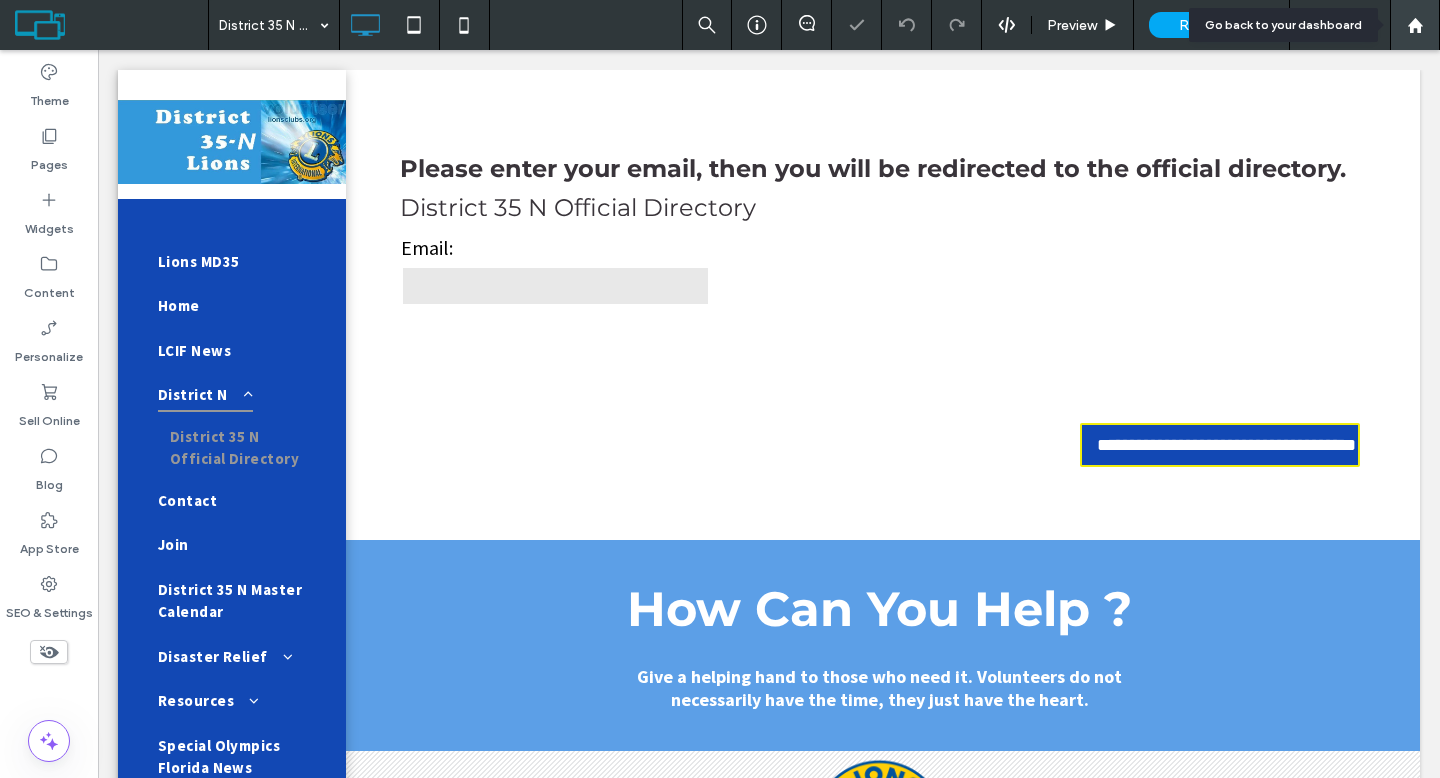 click 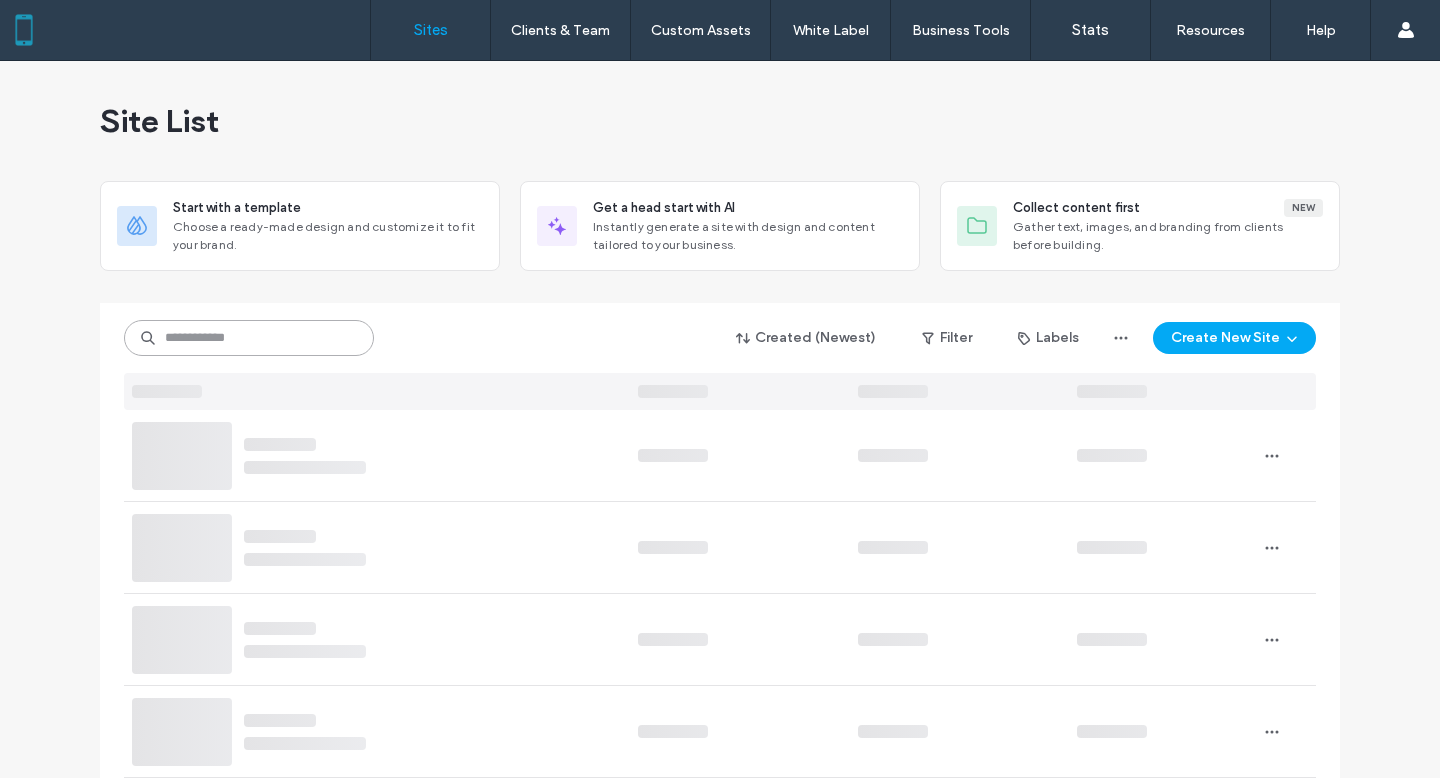 click at bounding box center (249, 338) 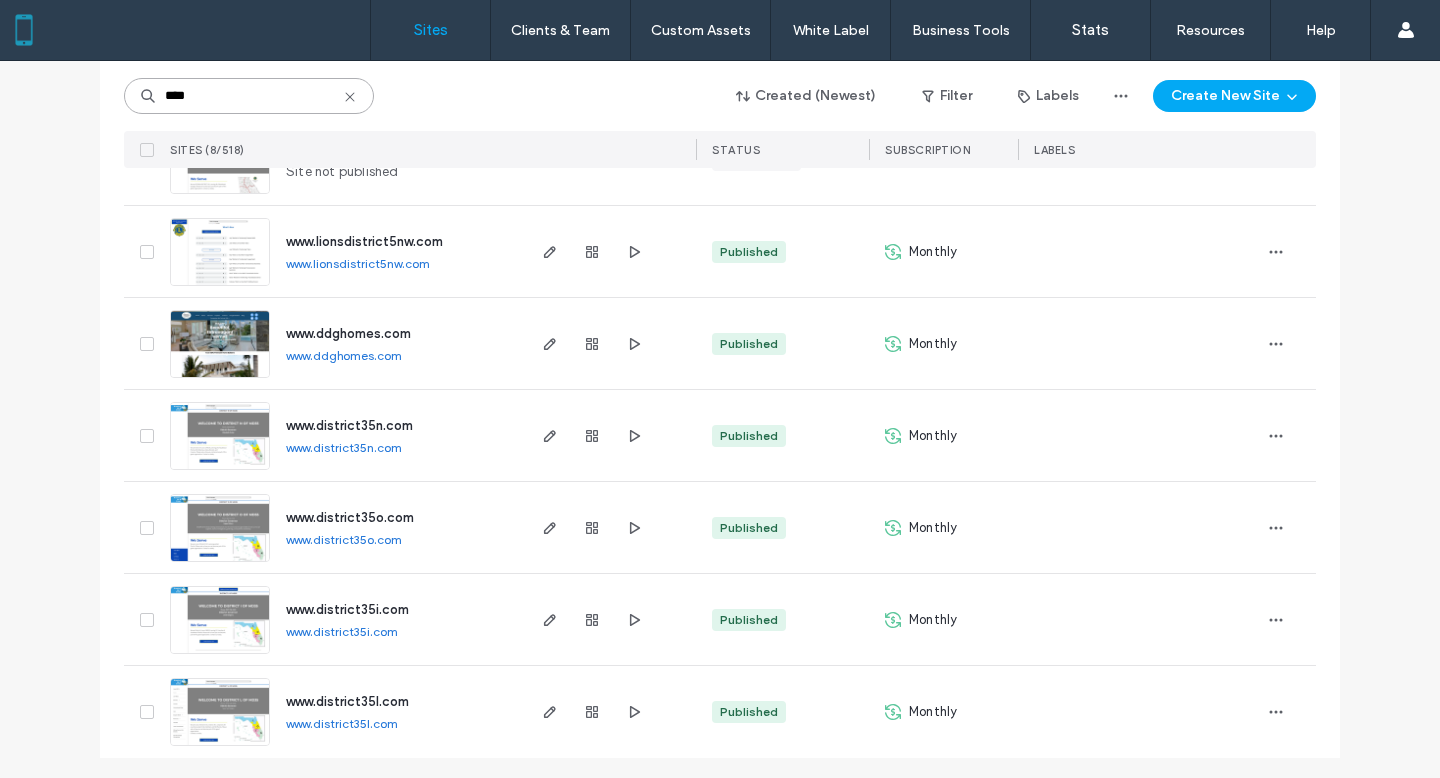 scroll, scrollTop: 392, scrollLeft: 0, axis: vertical 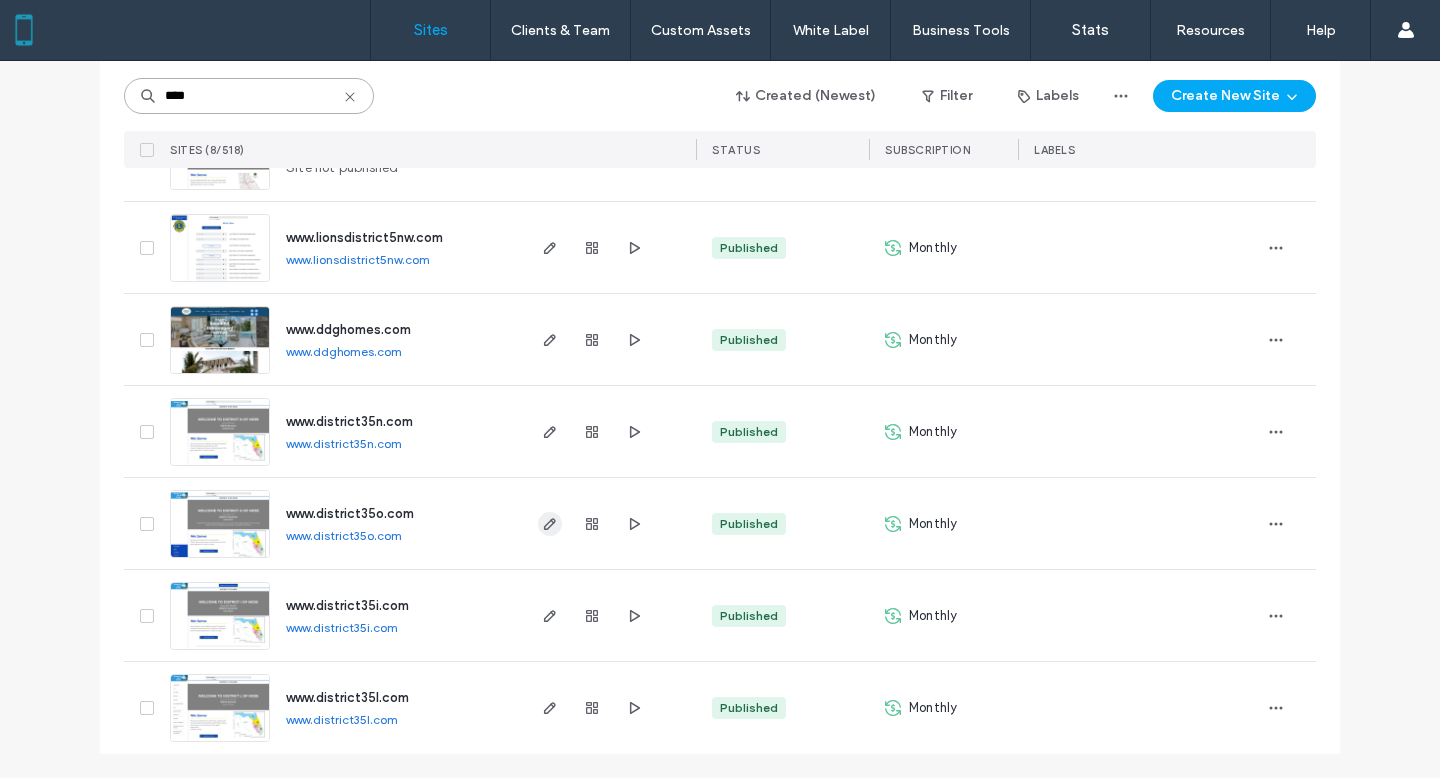 type on "****" 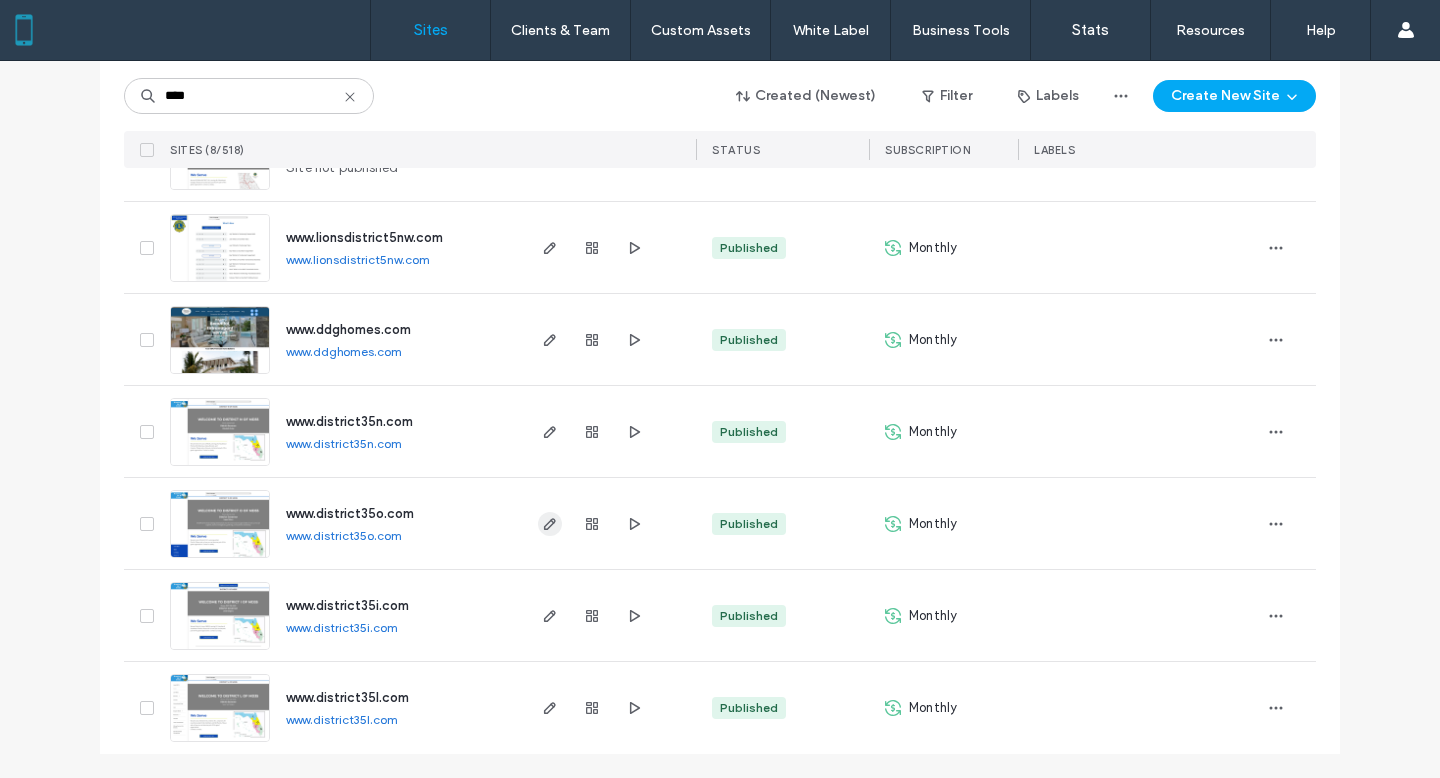 click 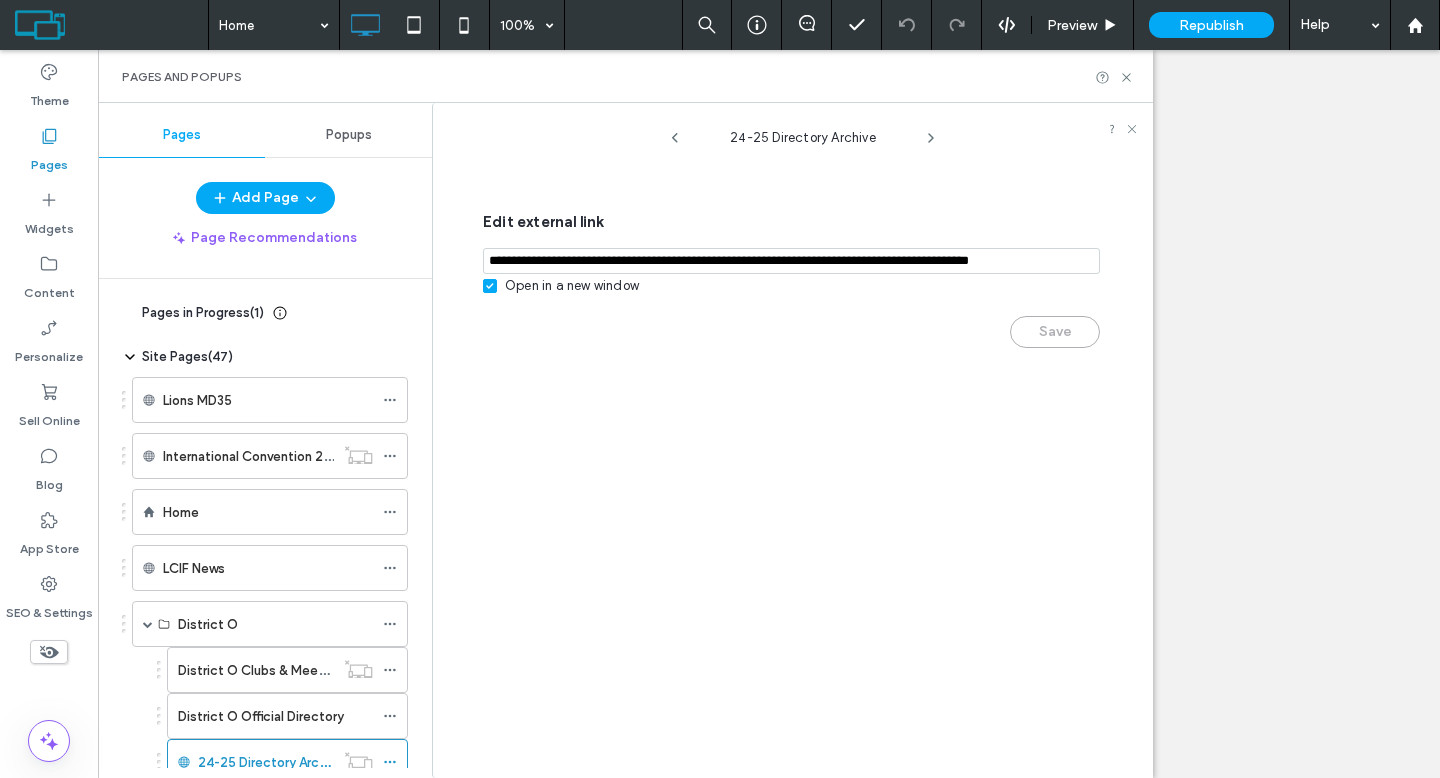 scroll, scrollTop: 0, scrollLeft: 0, axis: both 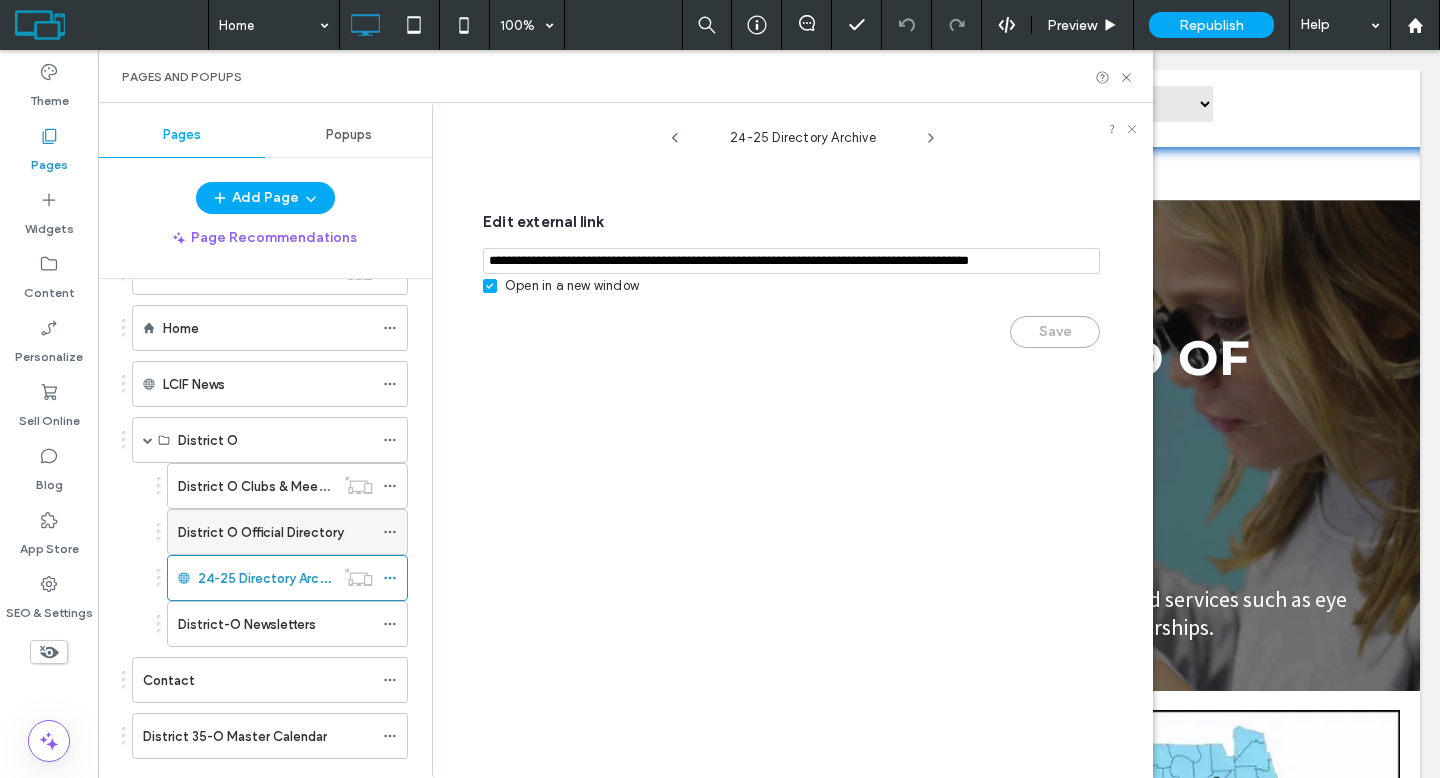 click on "District O Official Directory" at bounding box center (261, 532) 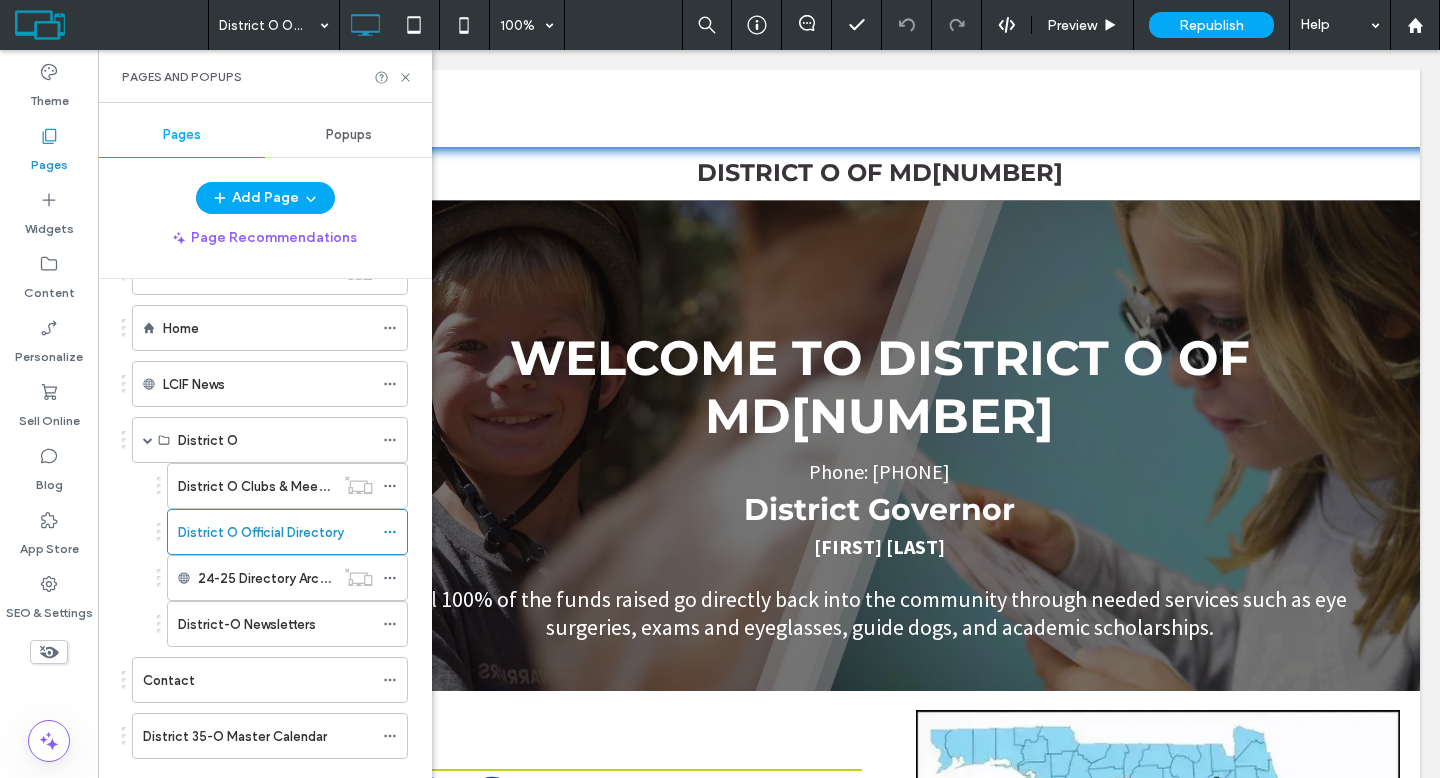 click at bounding box center [720, 389] 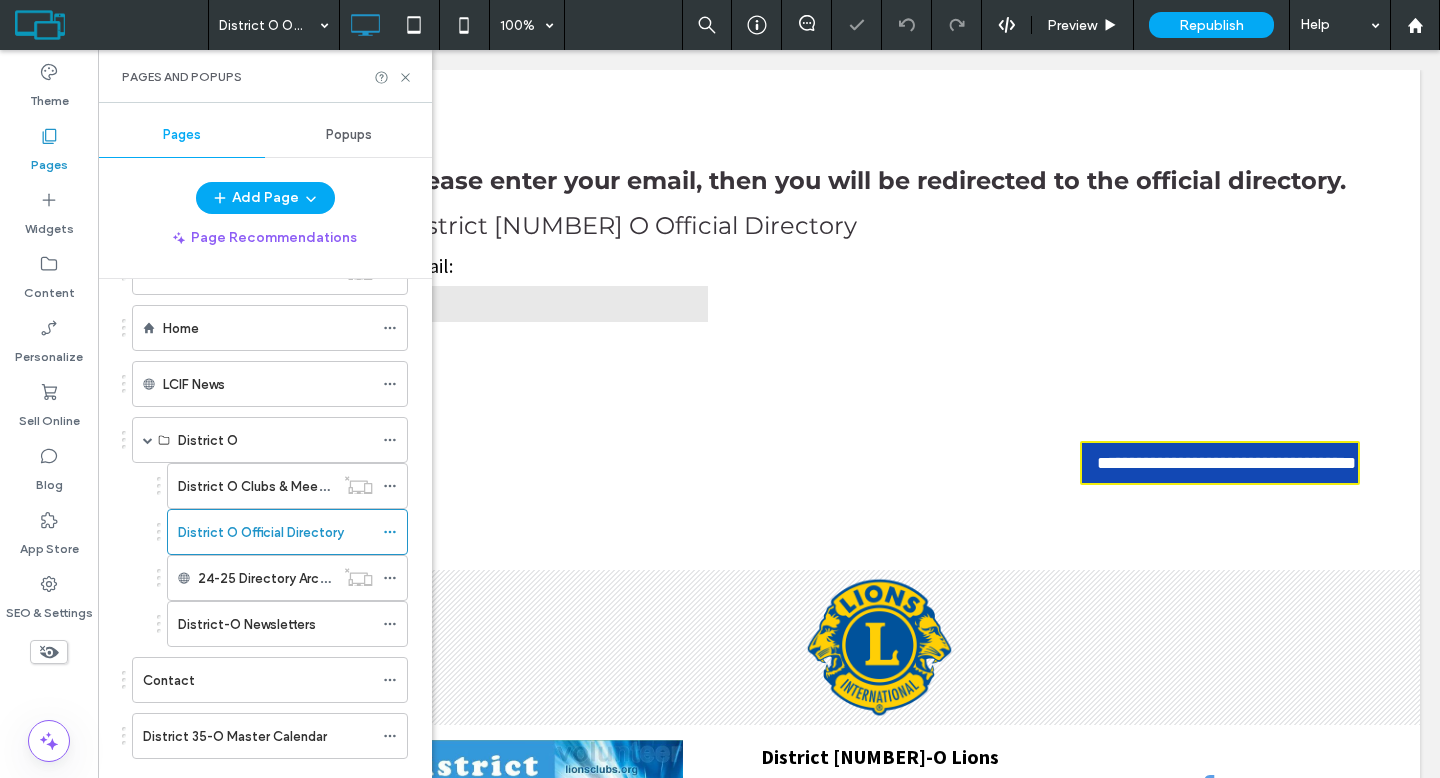 scroll, scrollTop: 0, scrollLeft: 0, axis: both 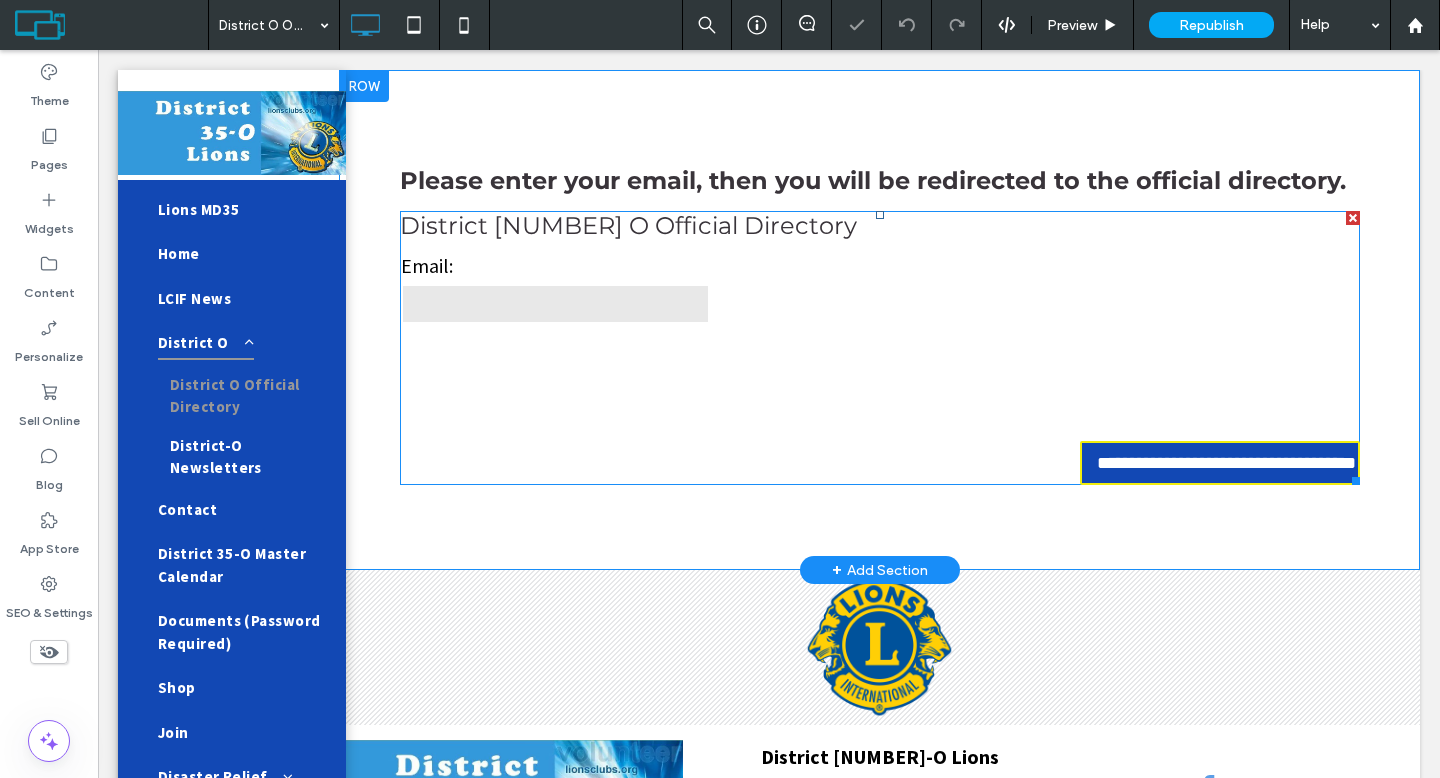 click at bounding box center (555, 304) 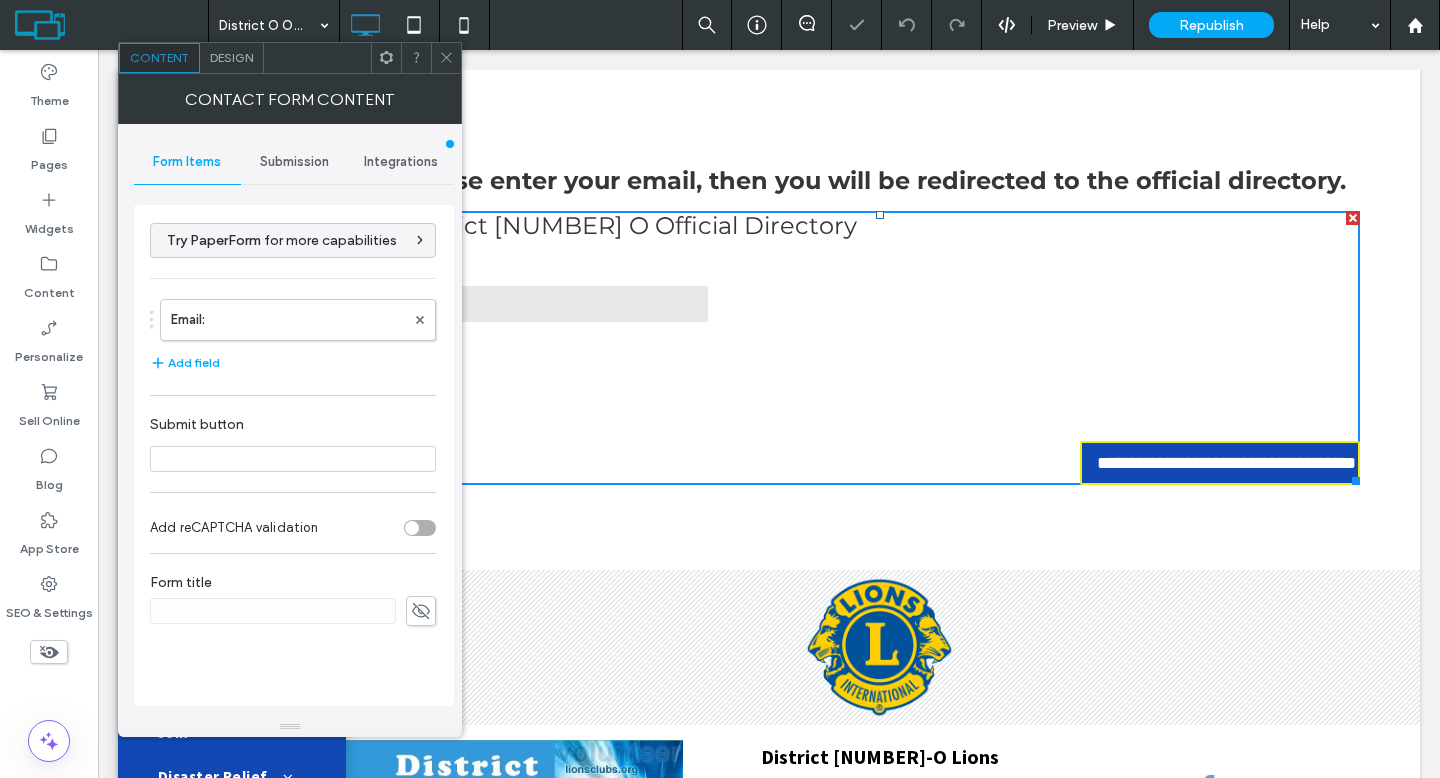 type on "**********" 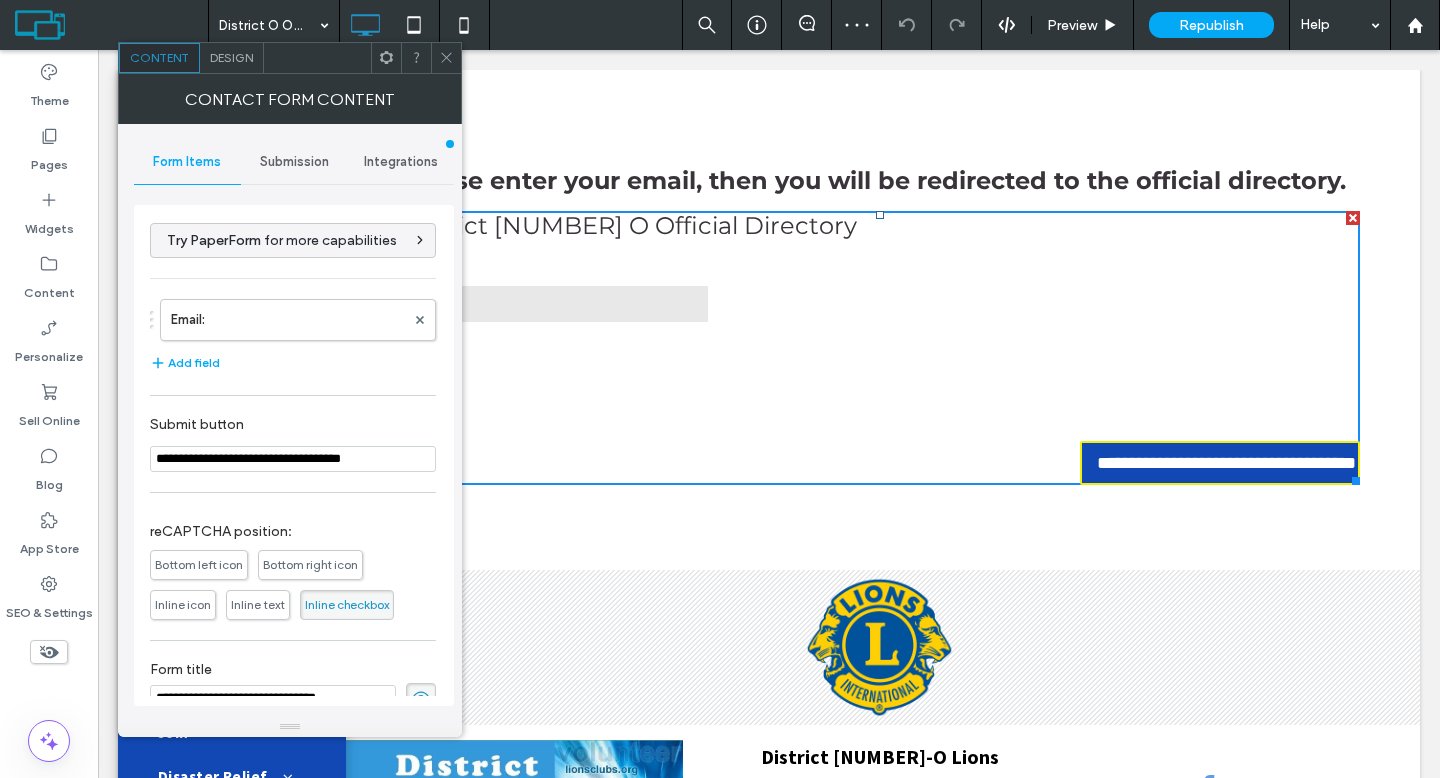 click on "Submission" at bounding box center (294, 162) 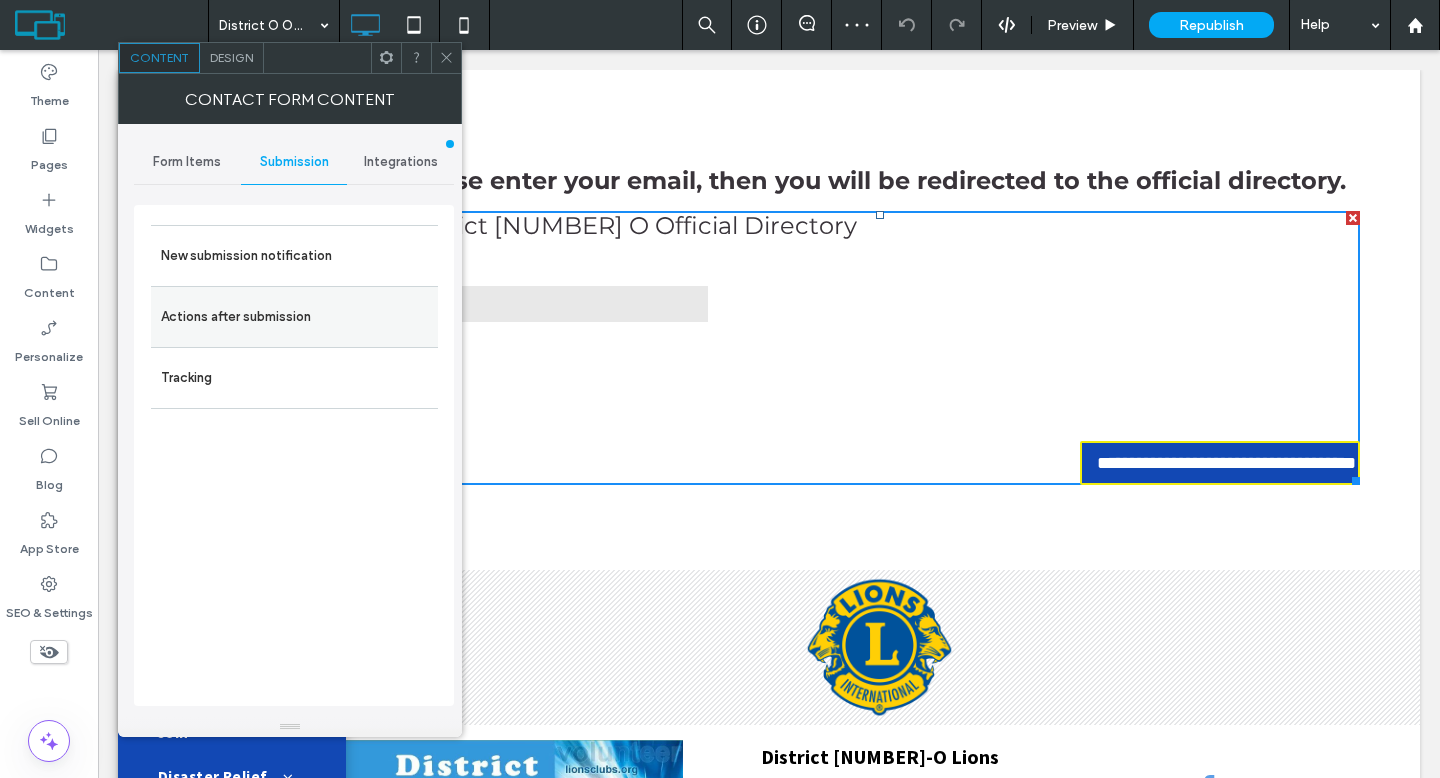 click on "Actions after submission" at bounding box center (294, 317) 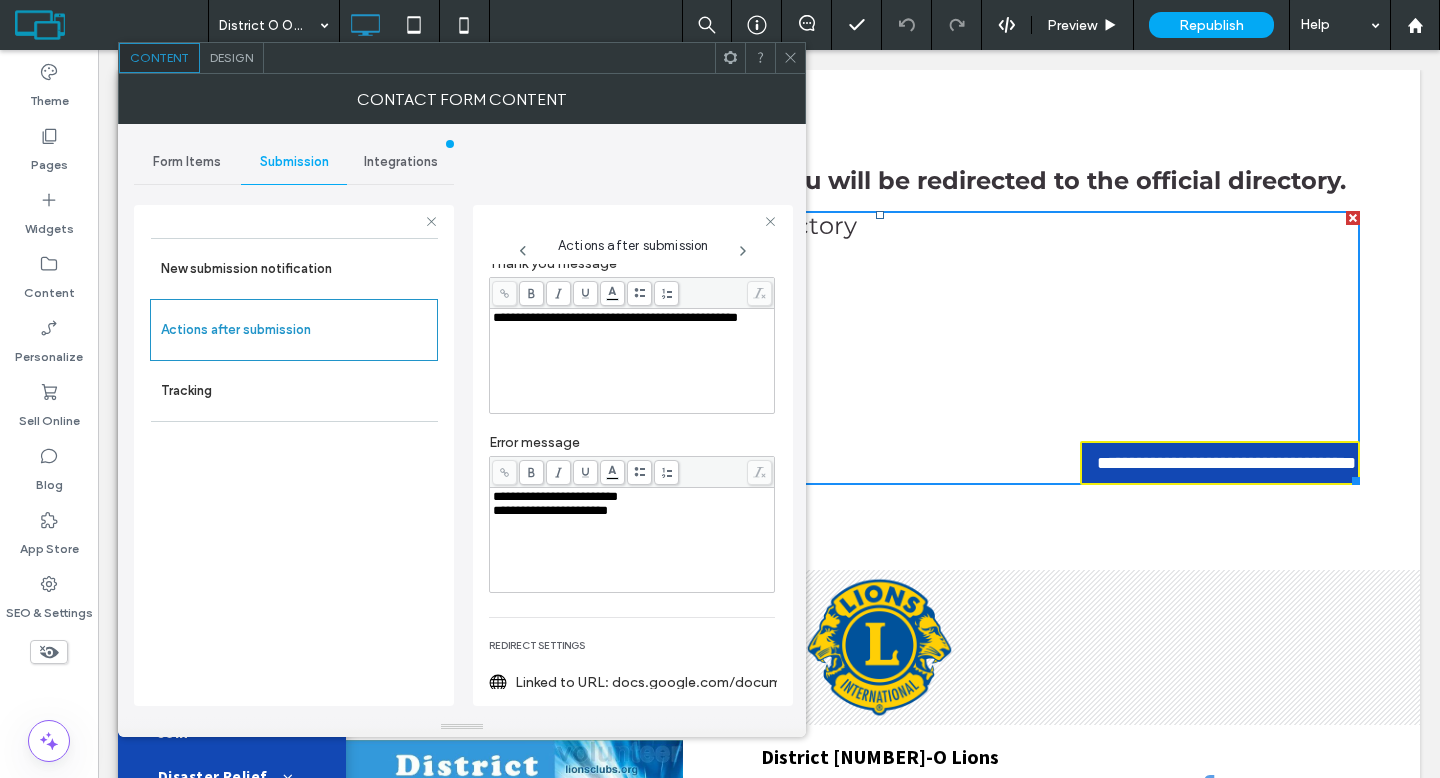 scroll, scrollTop: 156, scrollLeft: 0, axis: vertical 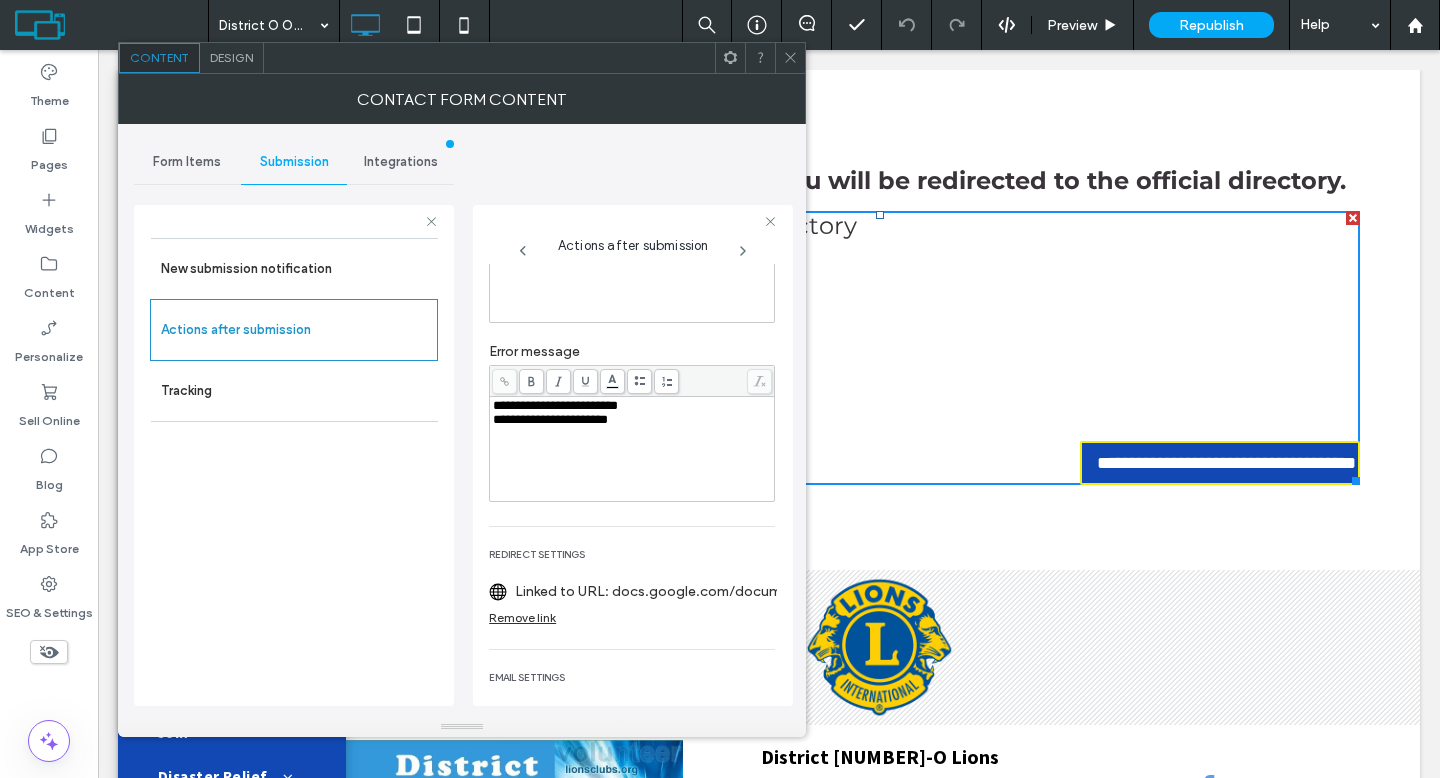 click on "Linked to URL: docs.google.com/document/d/1DpYHwzIZ6LRmwy-KPWM_svlaulxVPqkPSVyUR5uPWMQ/edit?usp=sharing" at bounding box center [658, 591] 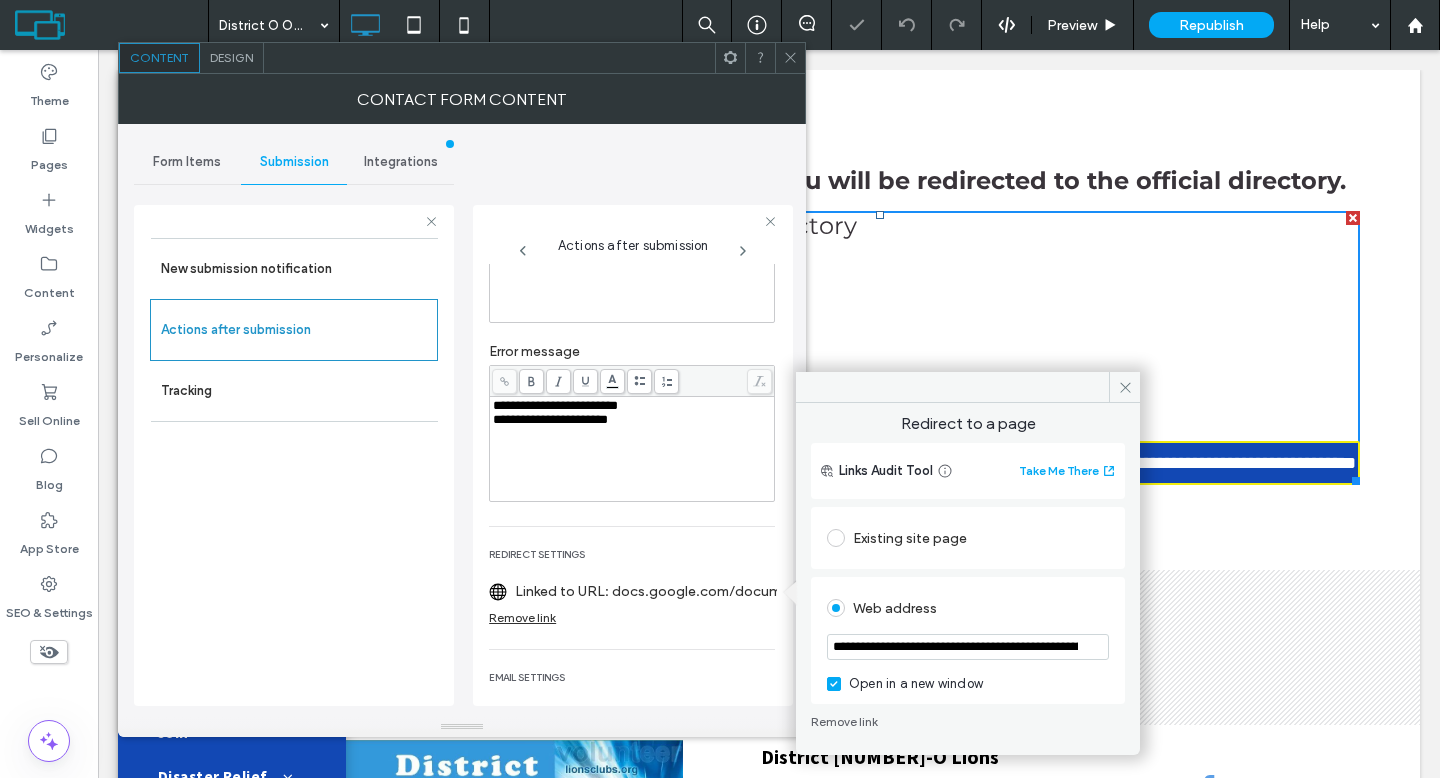 click on "**********" at bounding box center (968, 647) 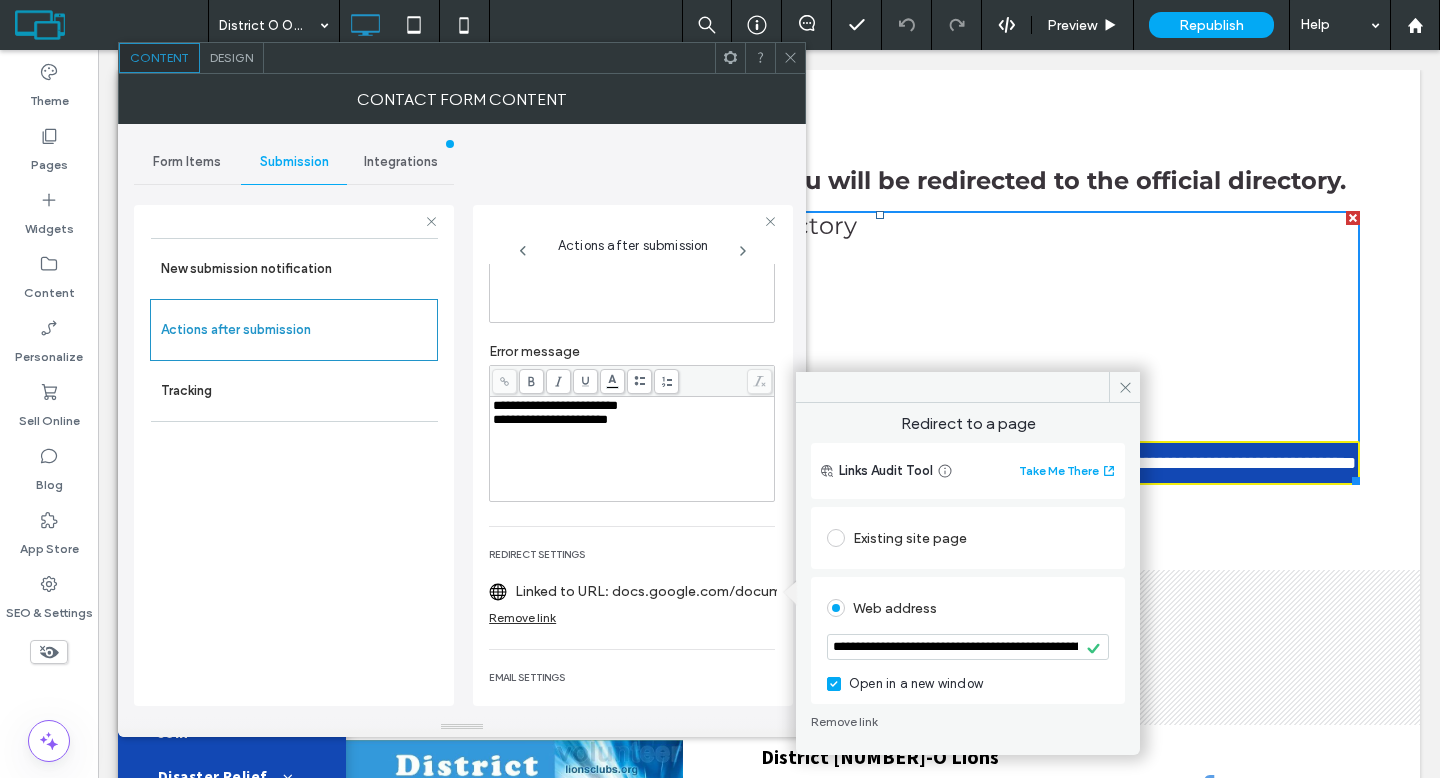click 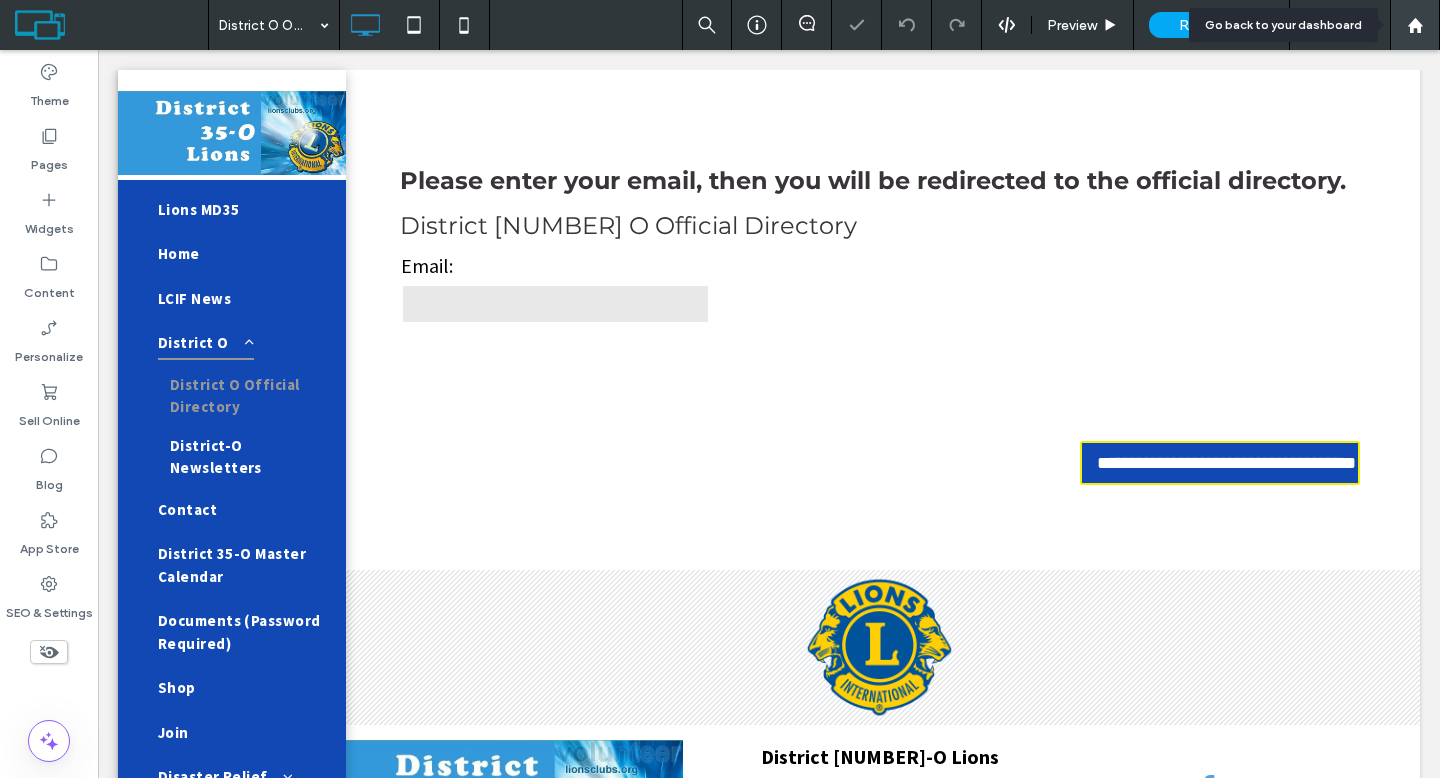 click 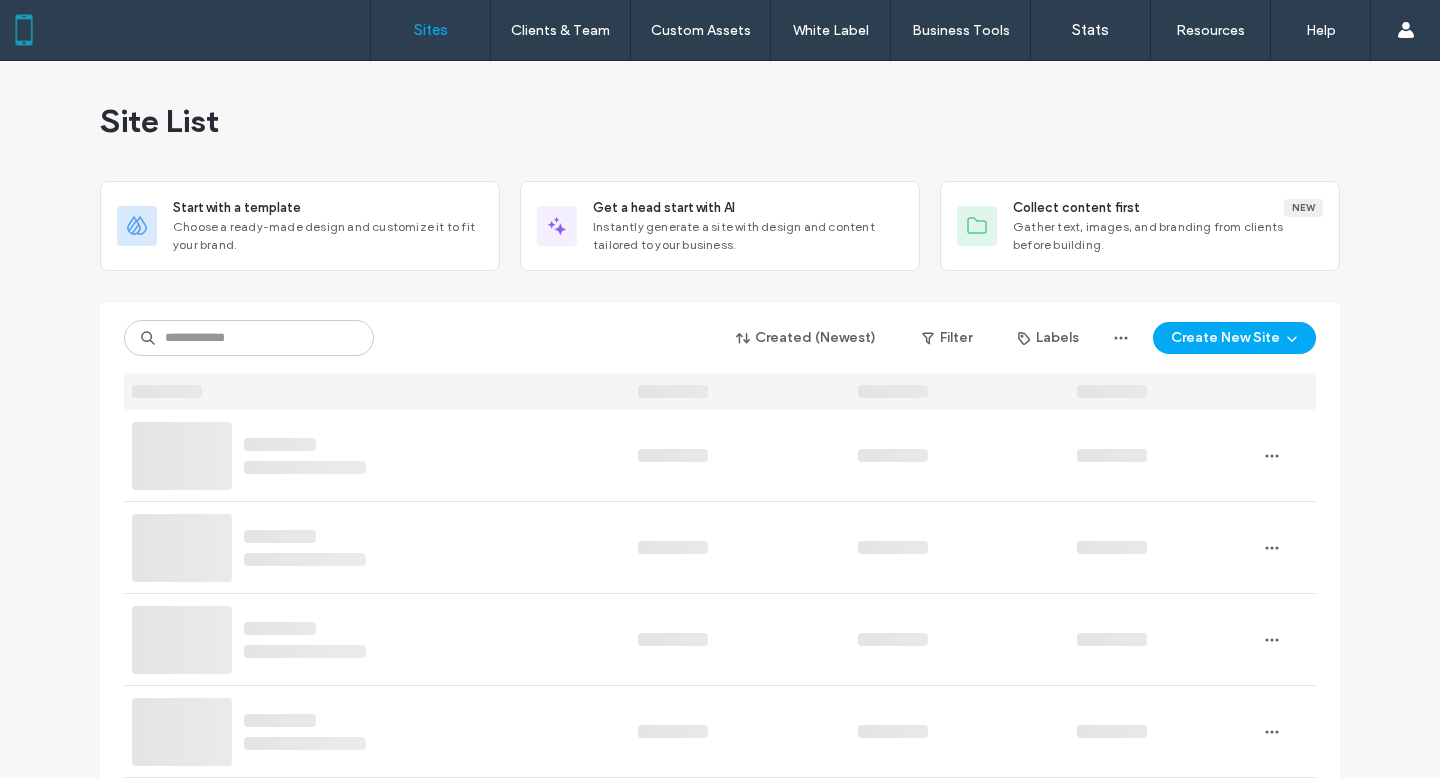 scroll, scrollTop: 0, scrollLeft: 0, axis: both 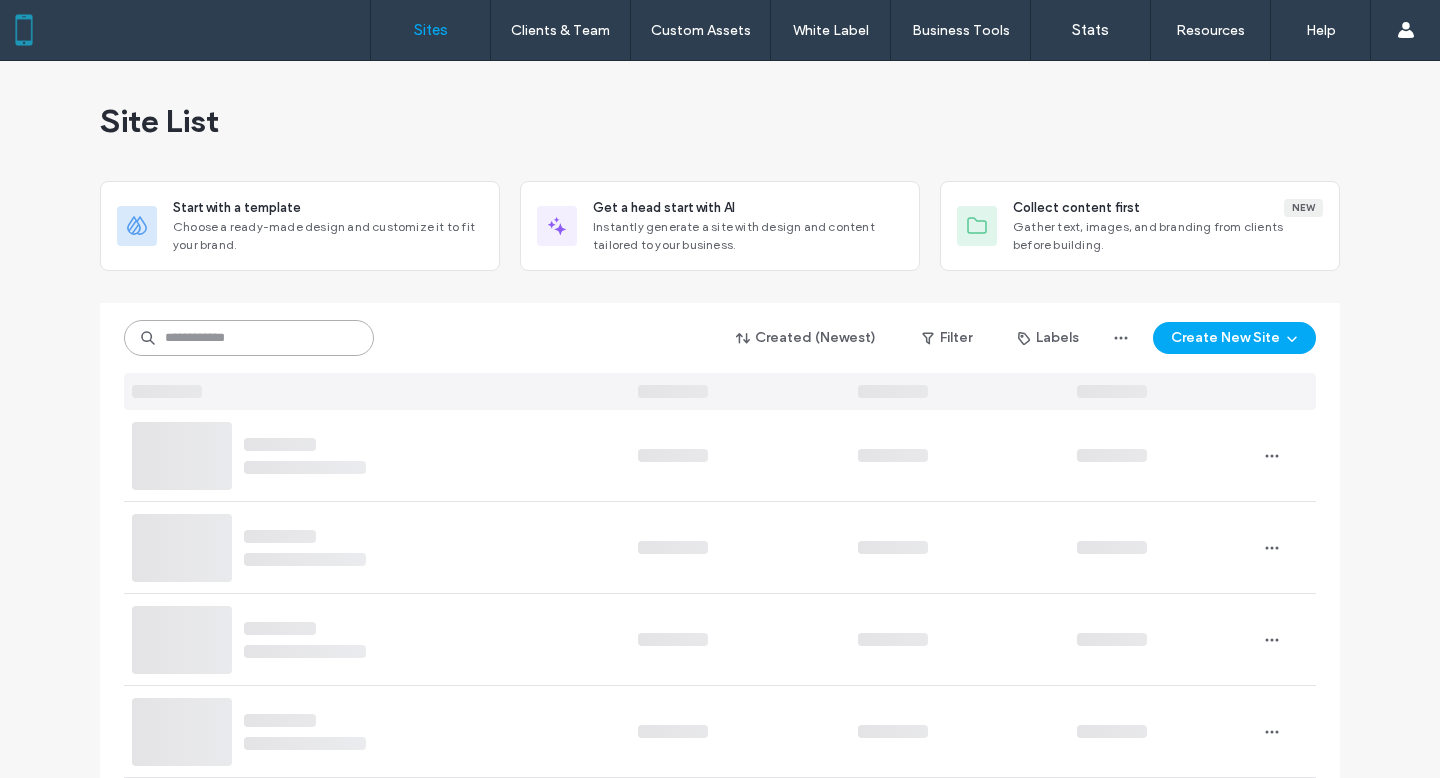 click at bounding box center [249, 338] 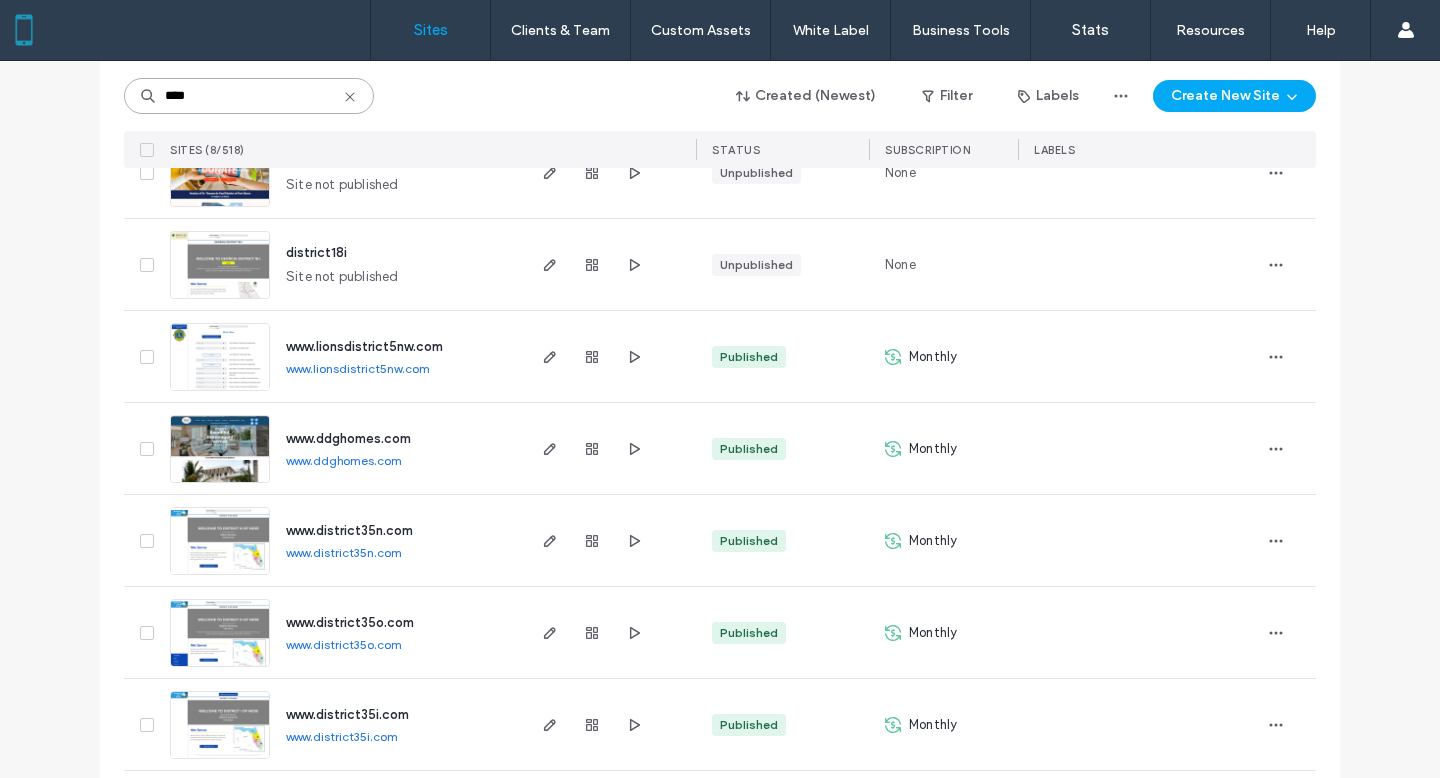 scroll, scrollTop: 392, scrollLeft: 0, axis: vertical 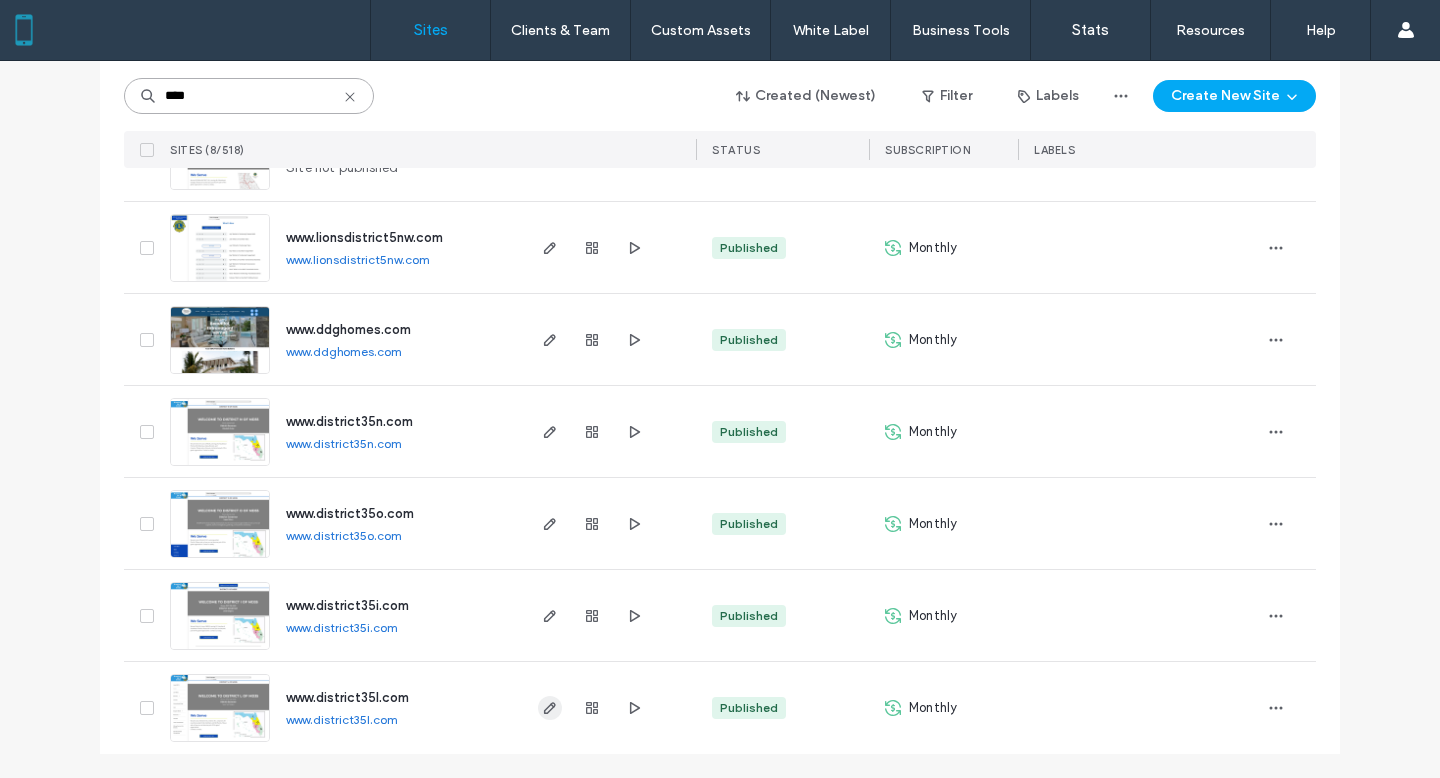 type on "****" 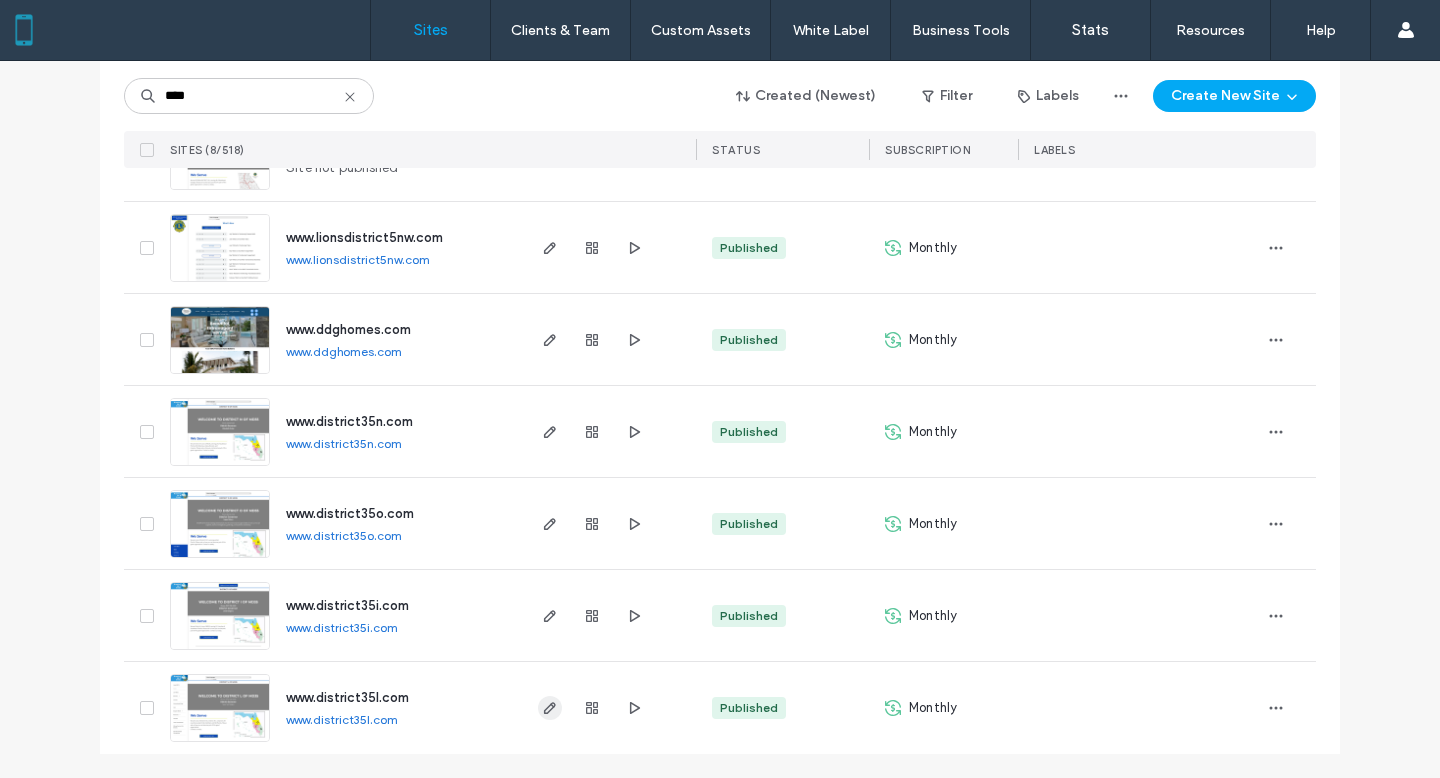 click 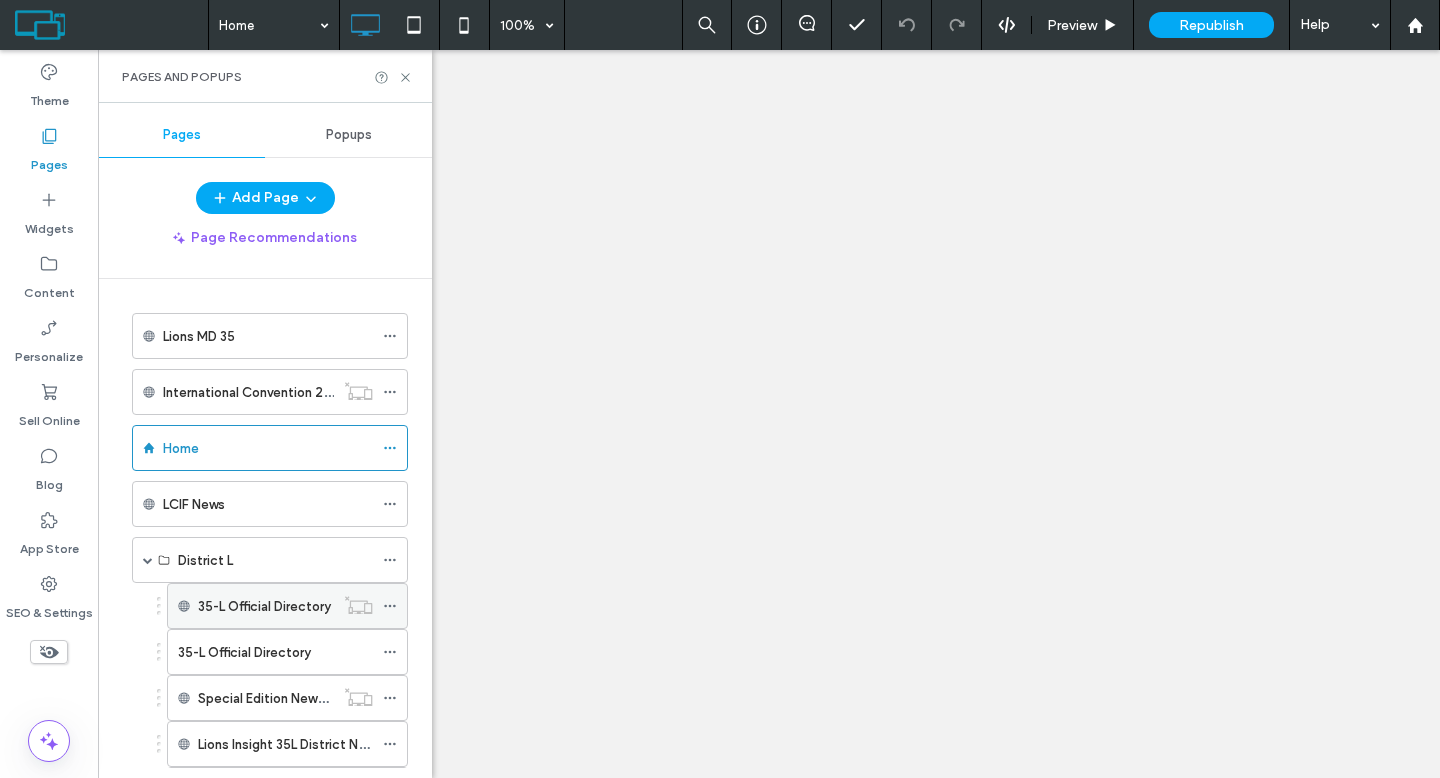 scroll, scrollTop: 0, scrollLeft: 0, axis: both 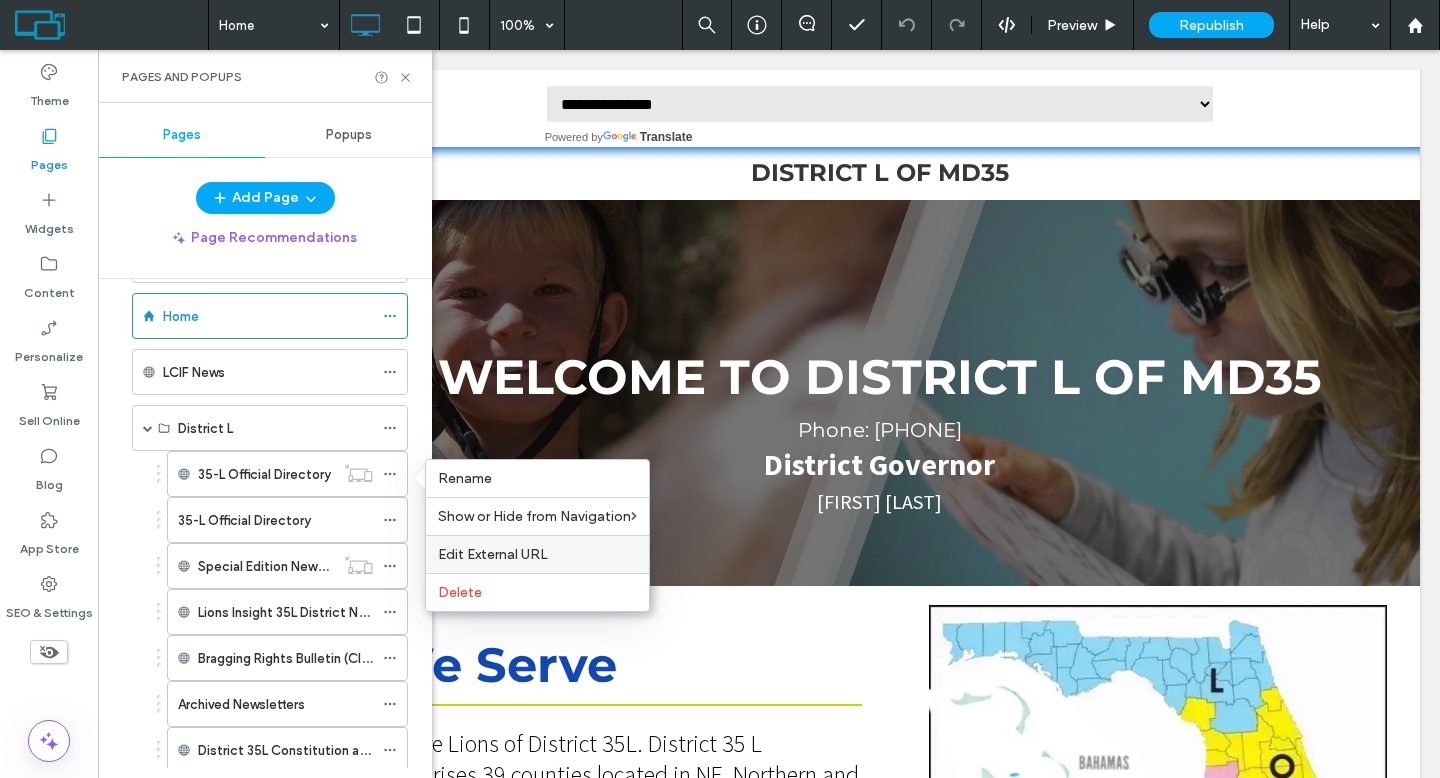 click on "Edit External URL" at bounding box center (493, 554) 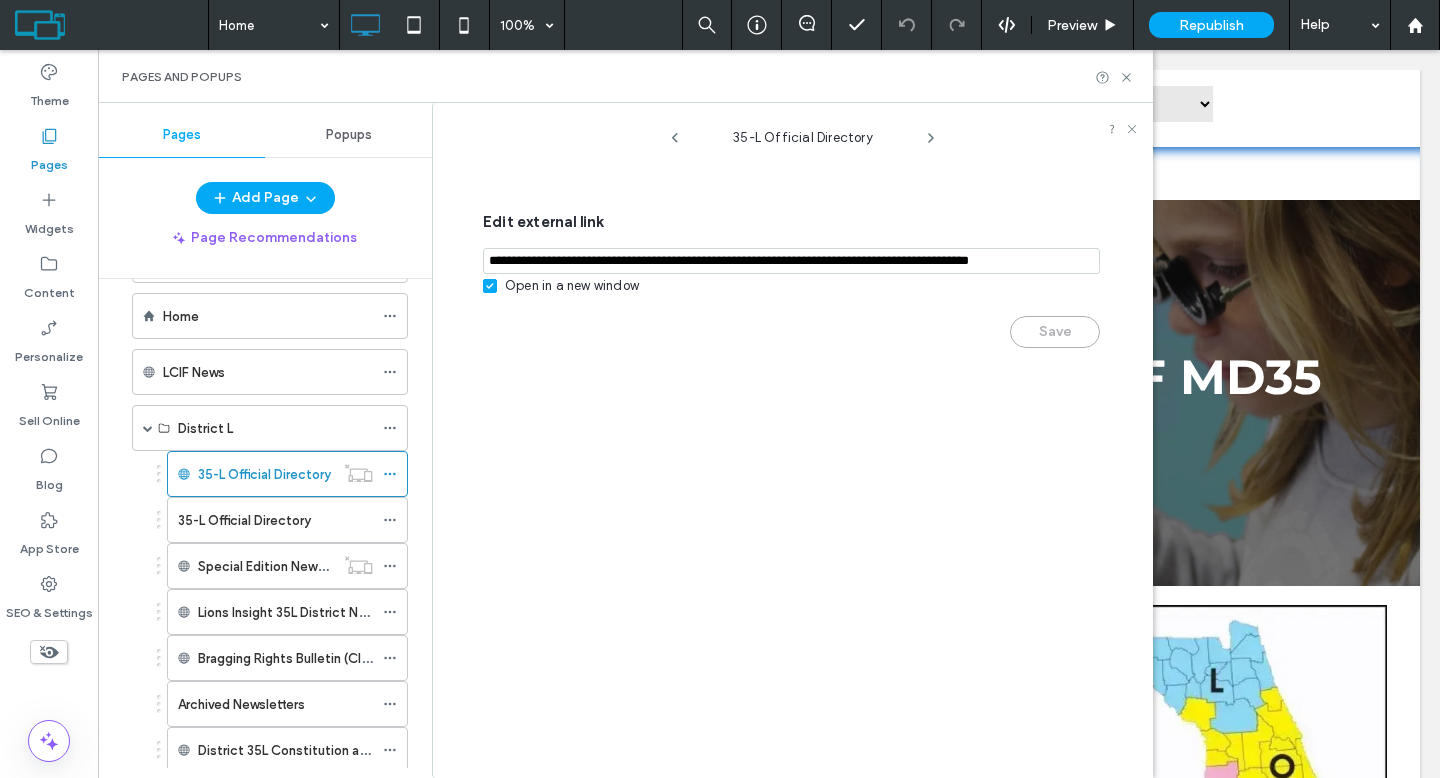 click at bounding box center [791, 261] 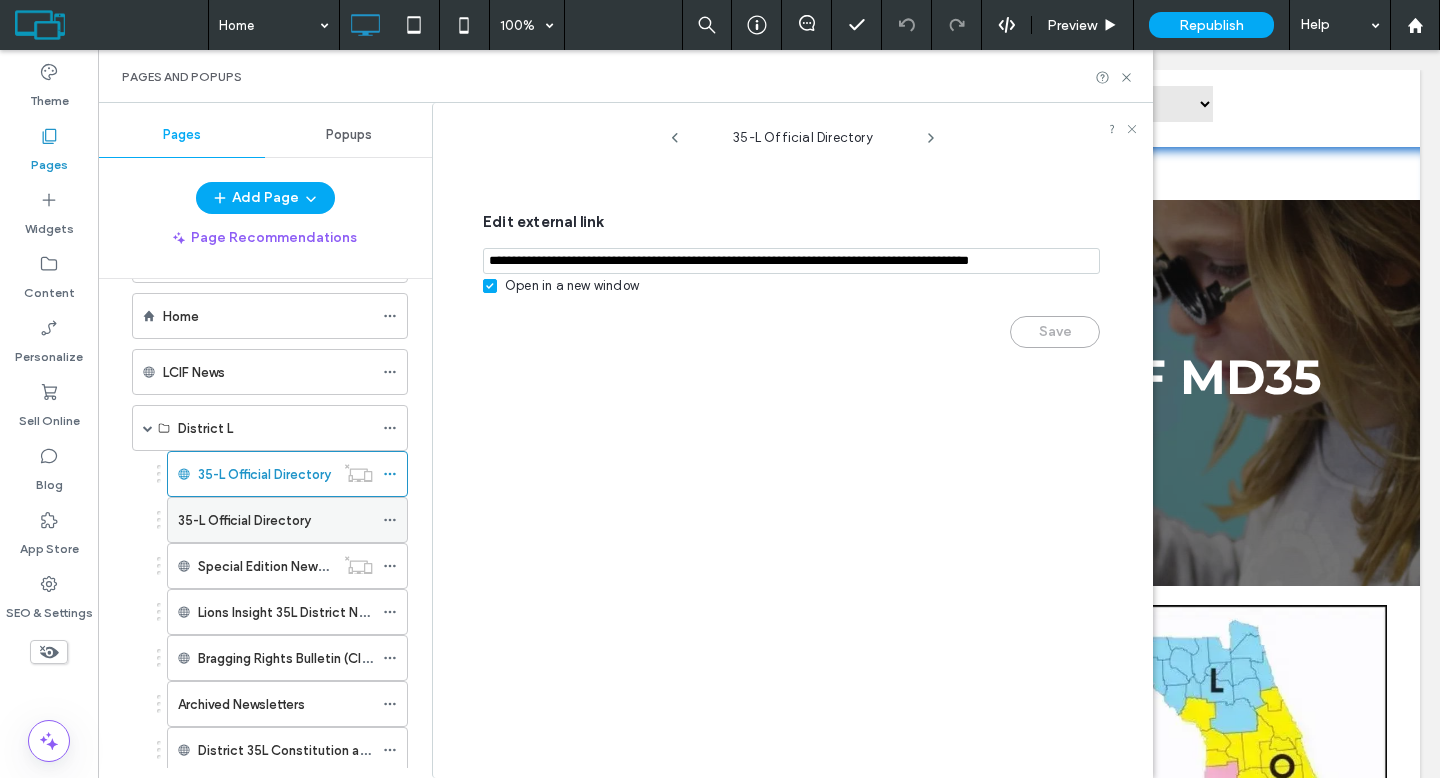 click on "35-L Official Directory" at bounding box center [275, 520] 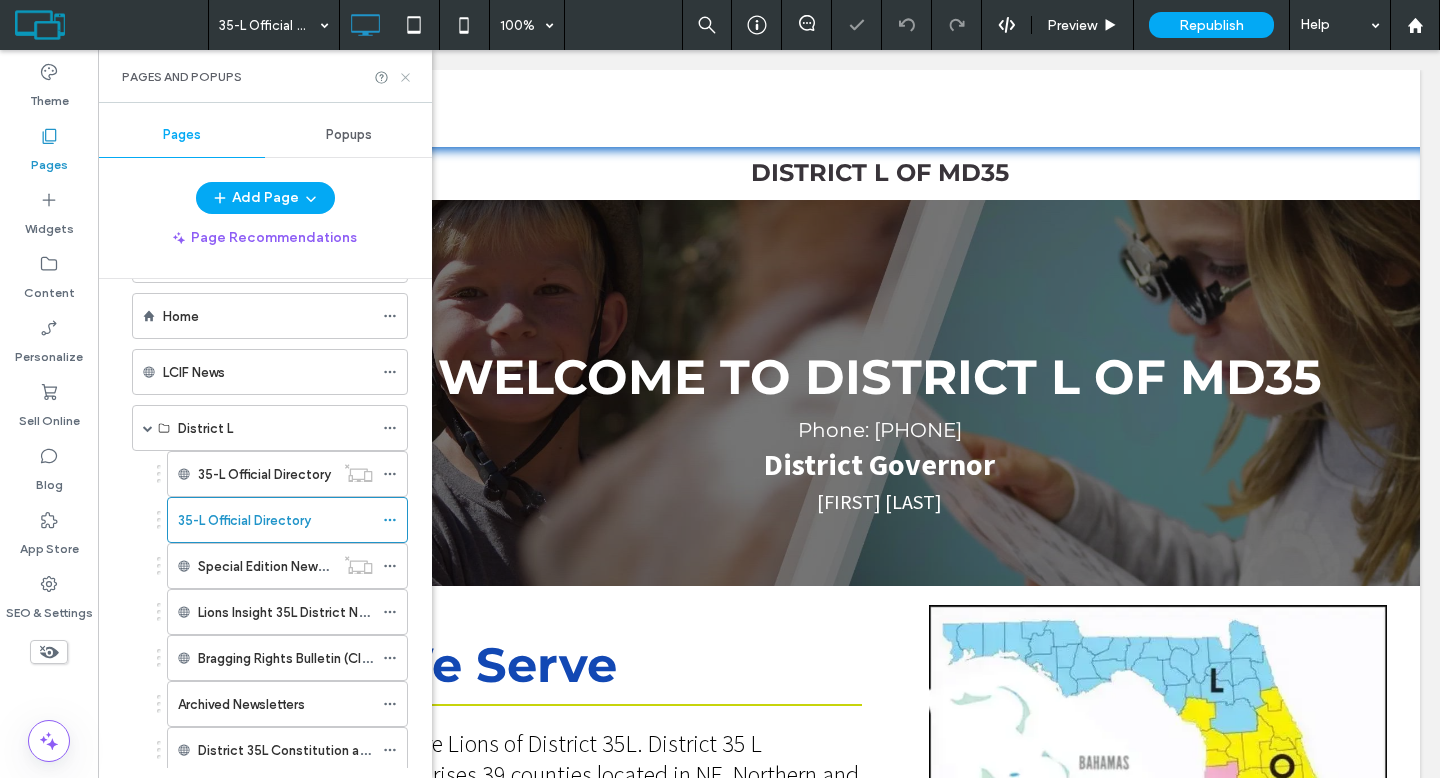 click 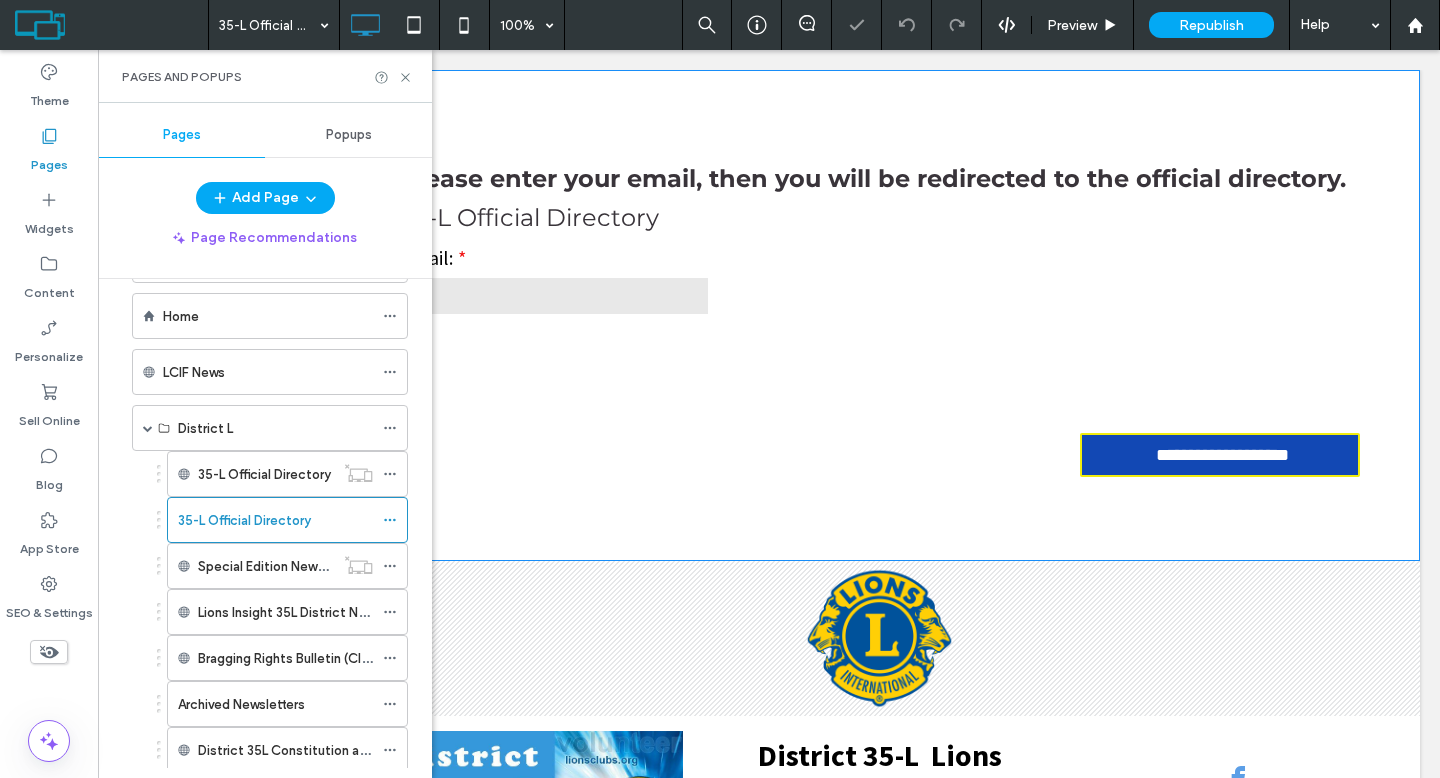 scroll, scrollTop: 0, scrollLeft: 0, axis: both 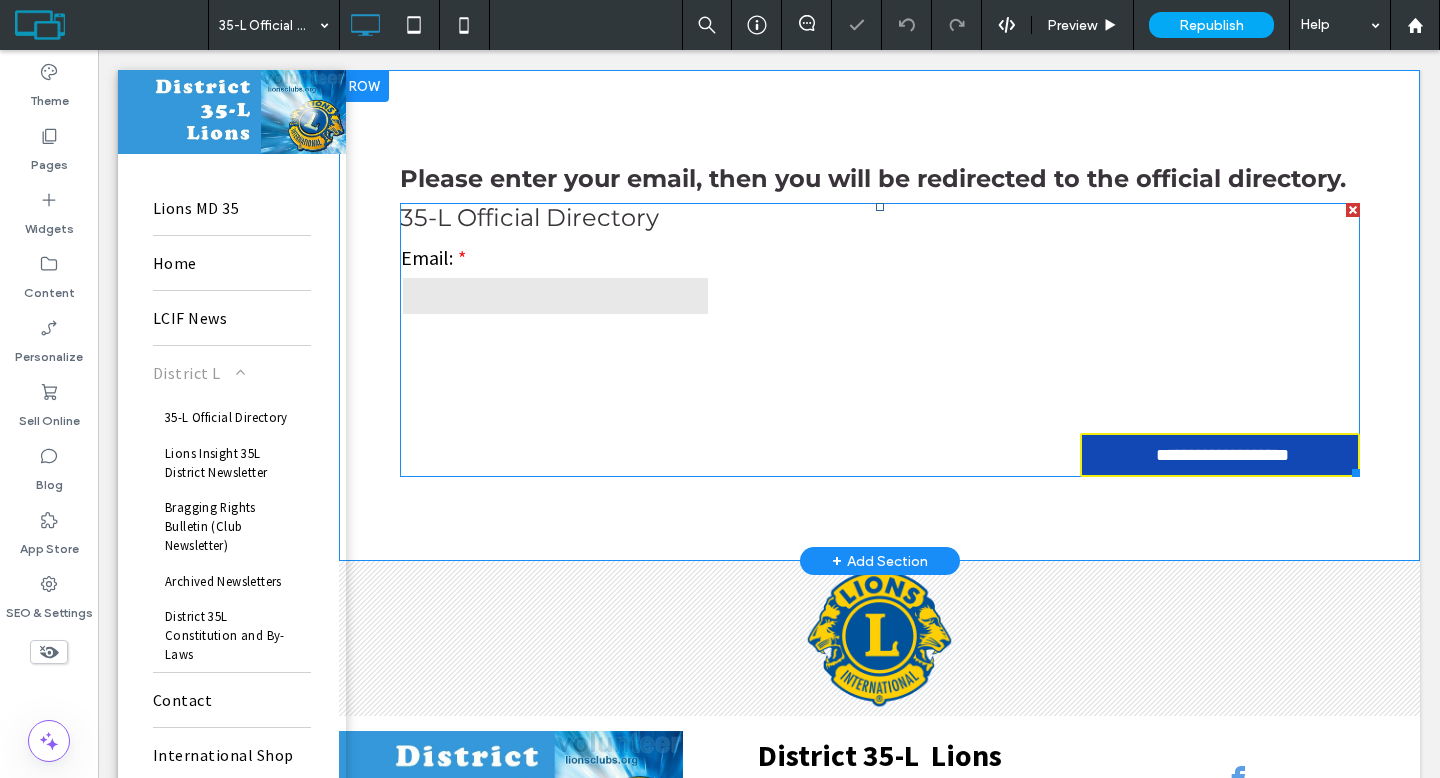 click on "35-L Official Directory" at bounding box center (880, 217) 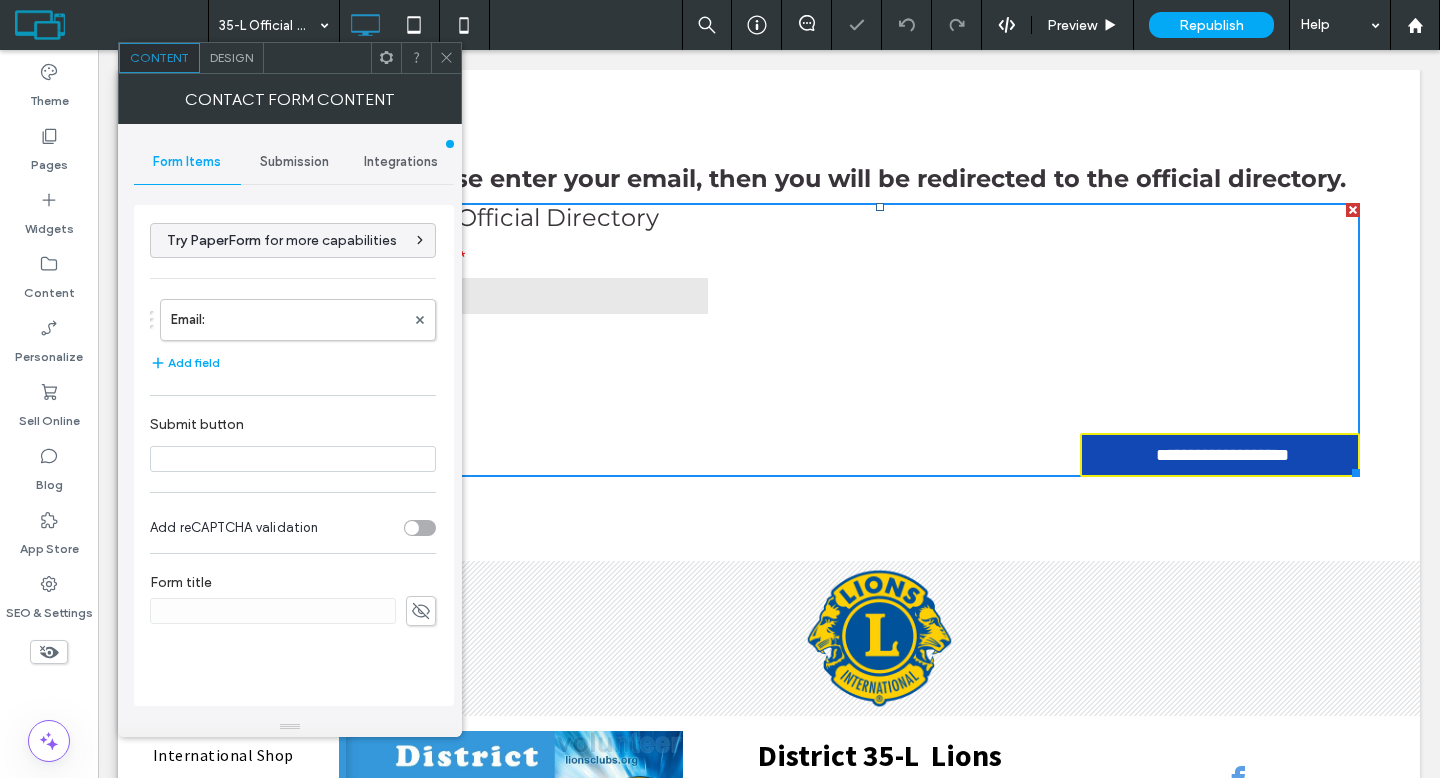 type on "**********" 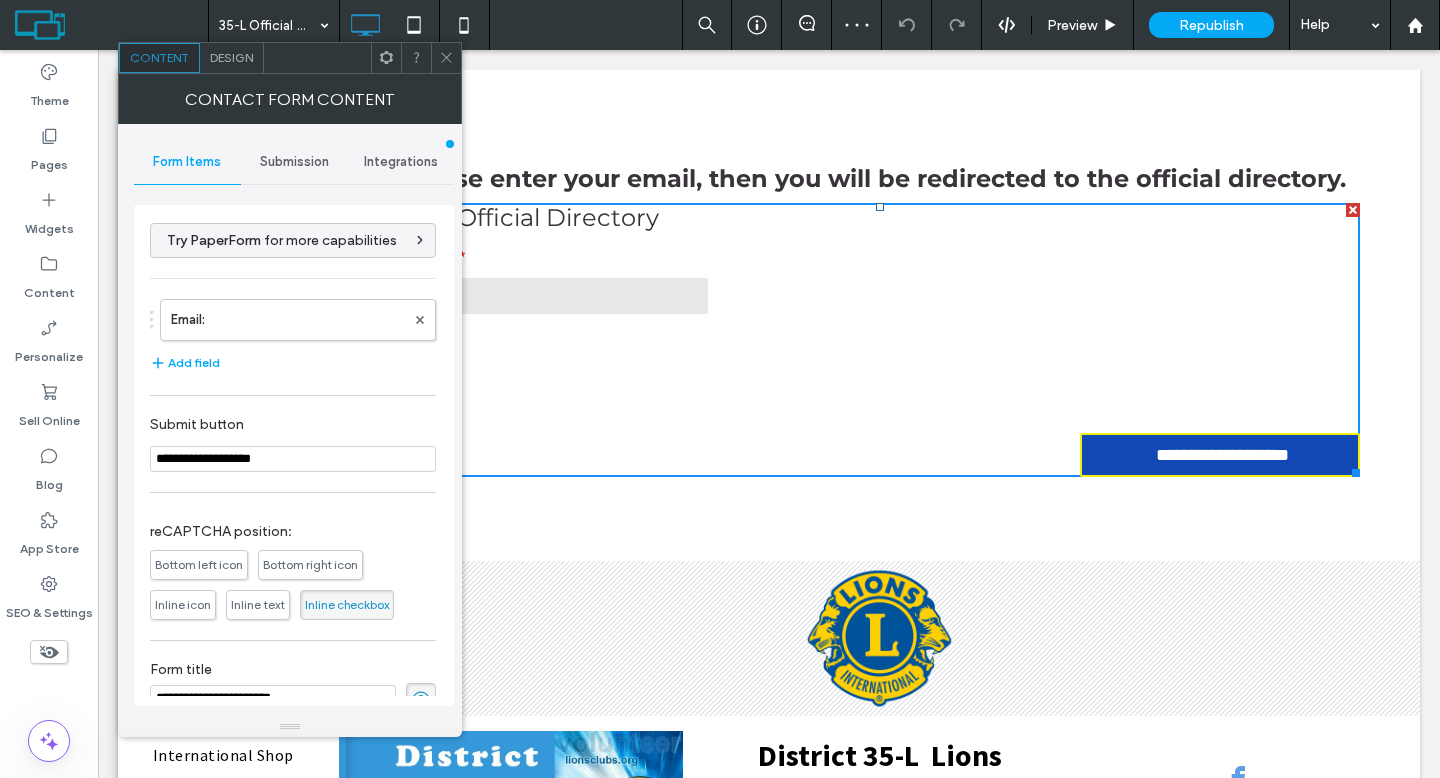 click on "Submission" at bounding box center [294, 162] 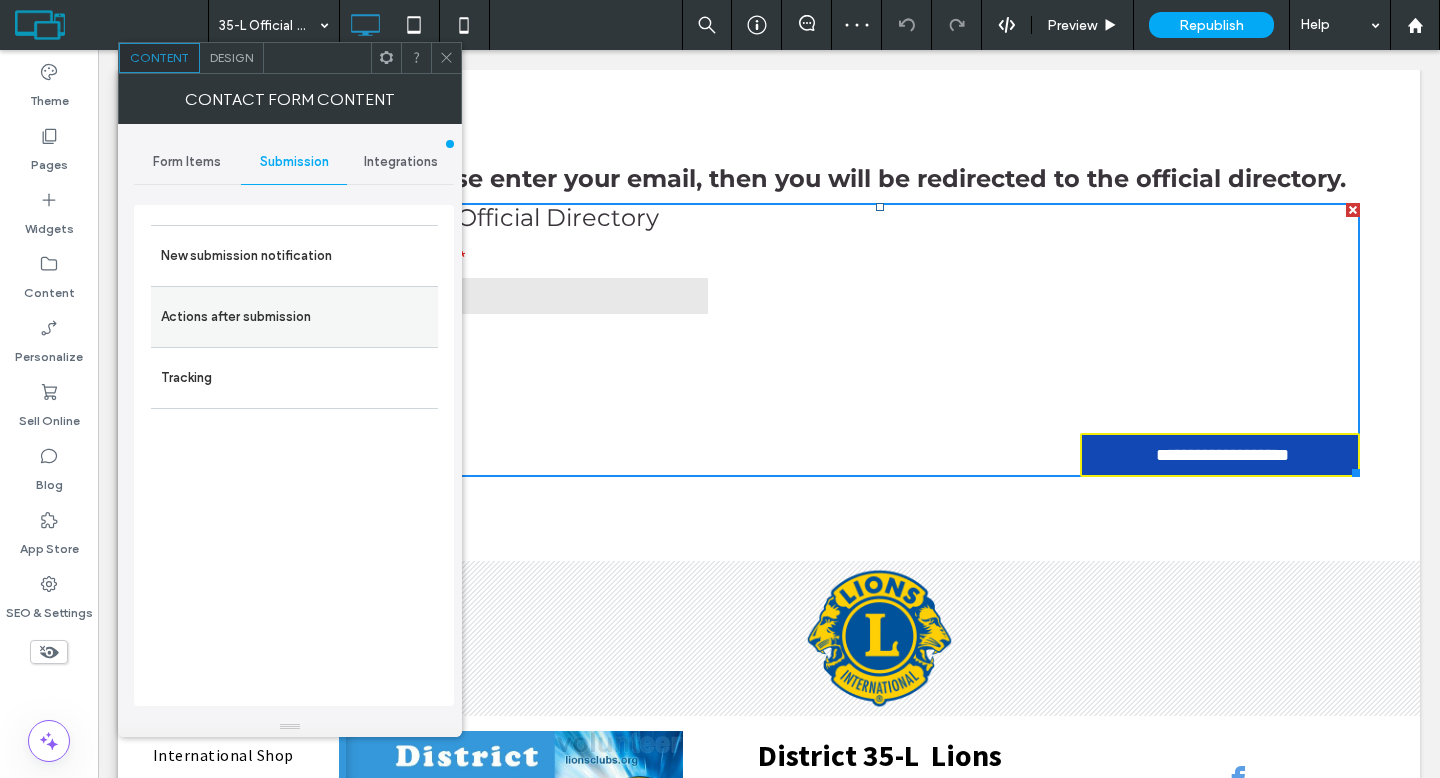 click on "Actions after submission" at bounding box center (294, 317) 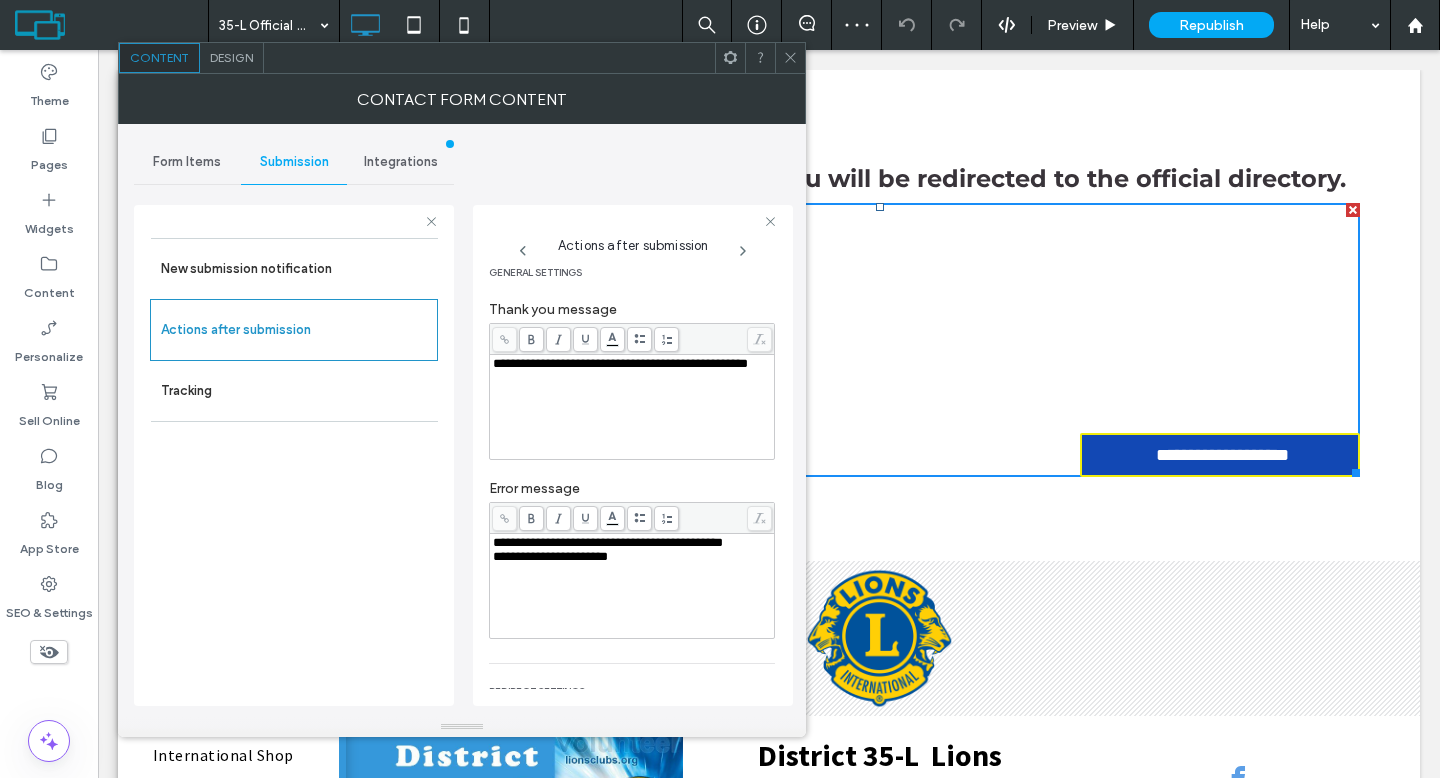 scroll, scrollTop: 165, scrollLeft: 0, axis: vertical 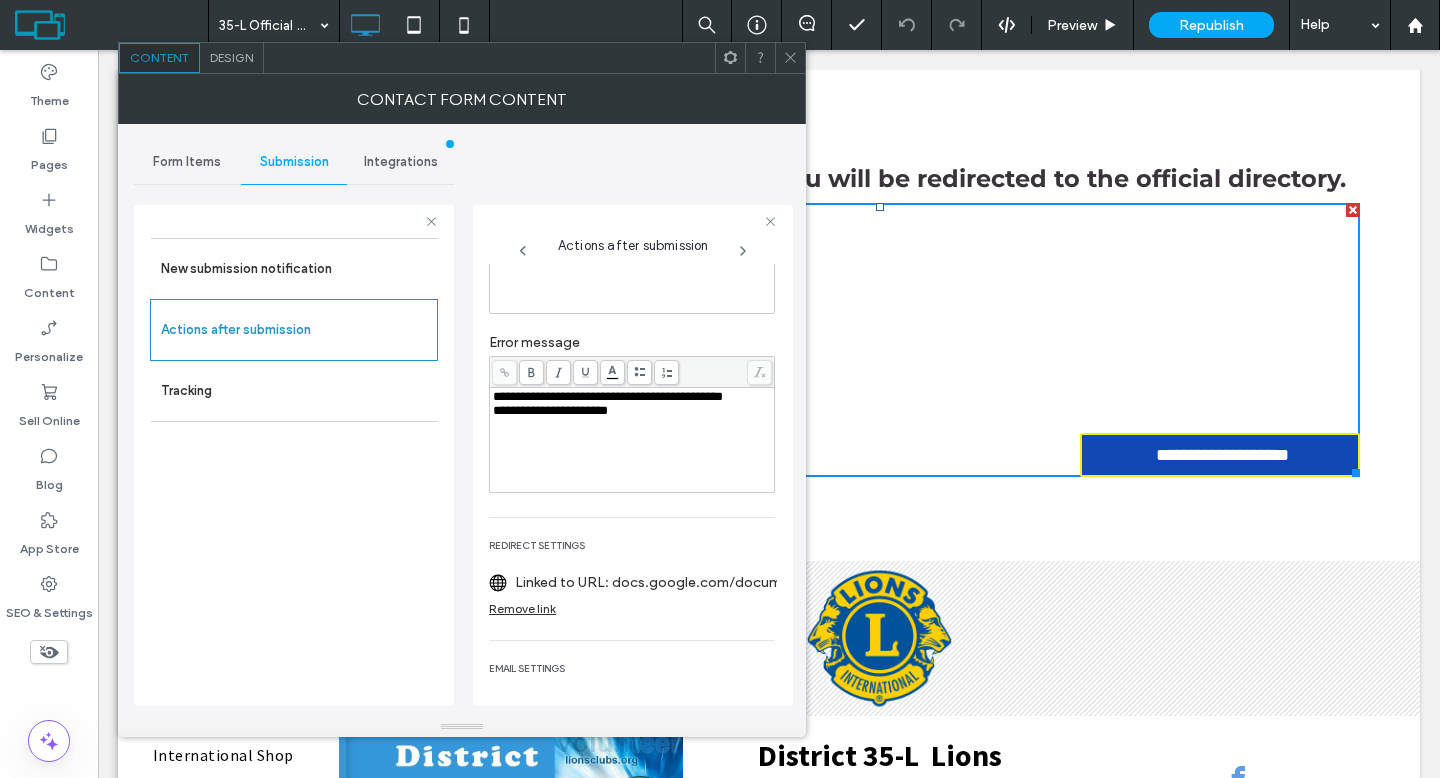 click on "Linked to URL: docs.google.com/document/d/1rFXzGcQJWzR8Imcv1wWHl3DRZNcbBZUzE3jowGP4v9Q/edit?tab=t.0" at bounding box center [658, 582] 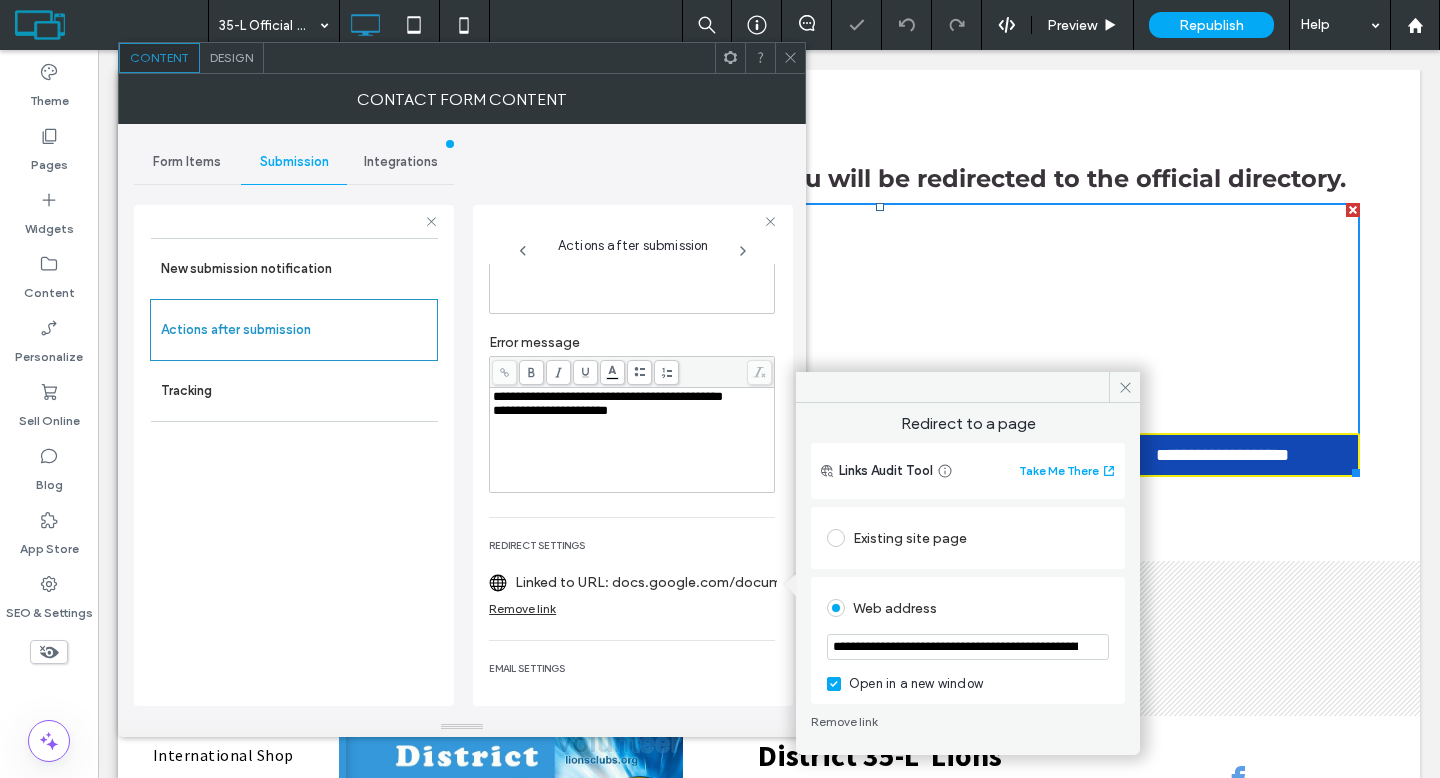 click on "**********" at bounding box center [968, 647] 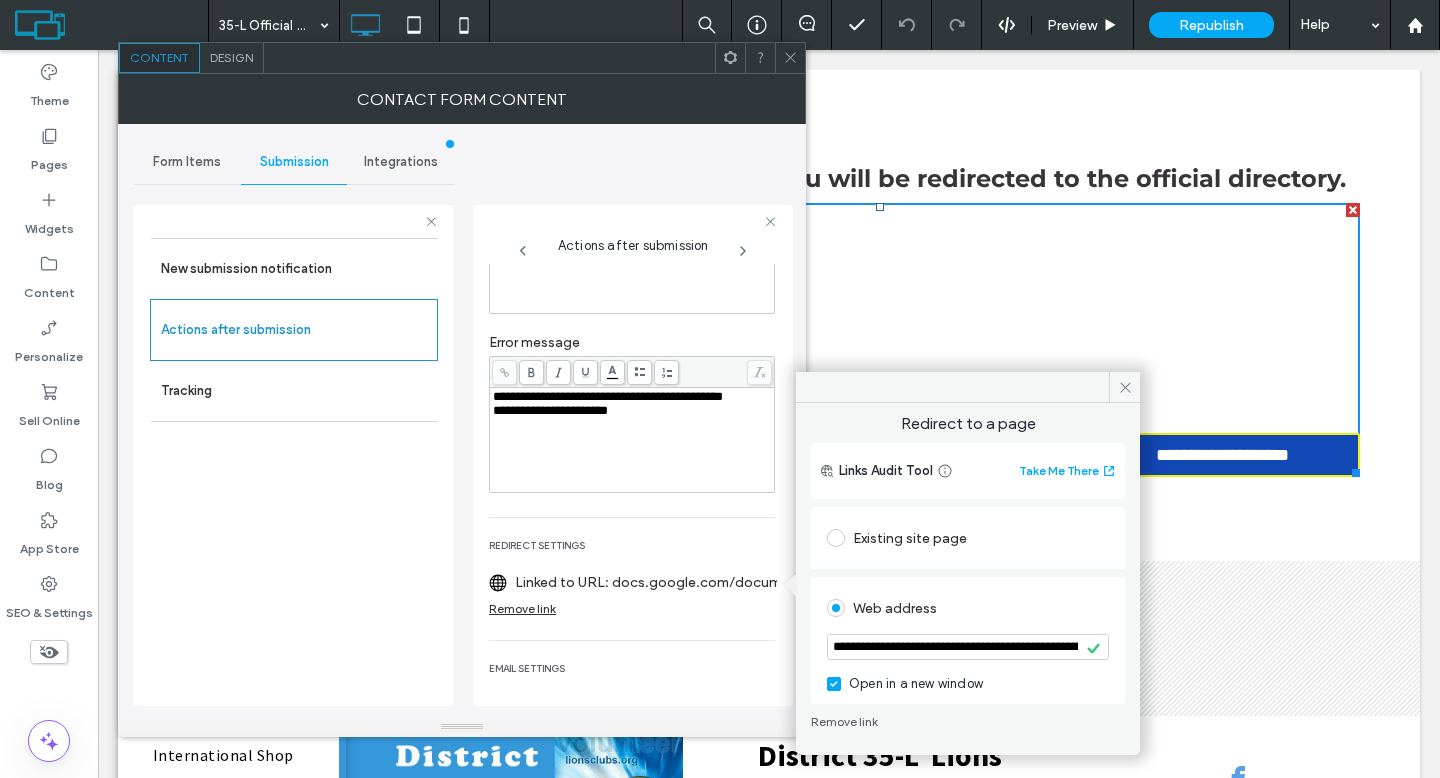 click at bounding box center [790, 58] 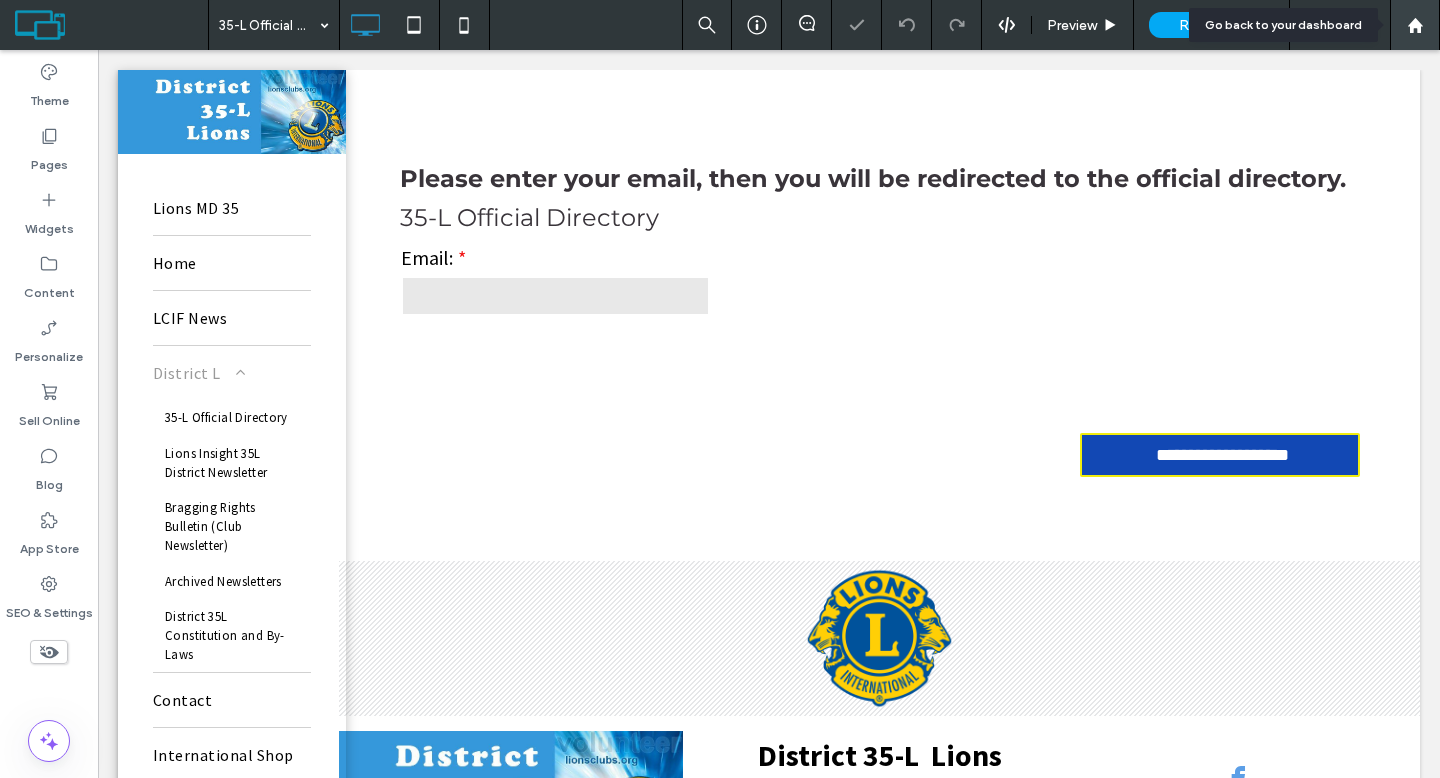 click 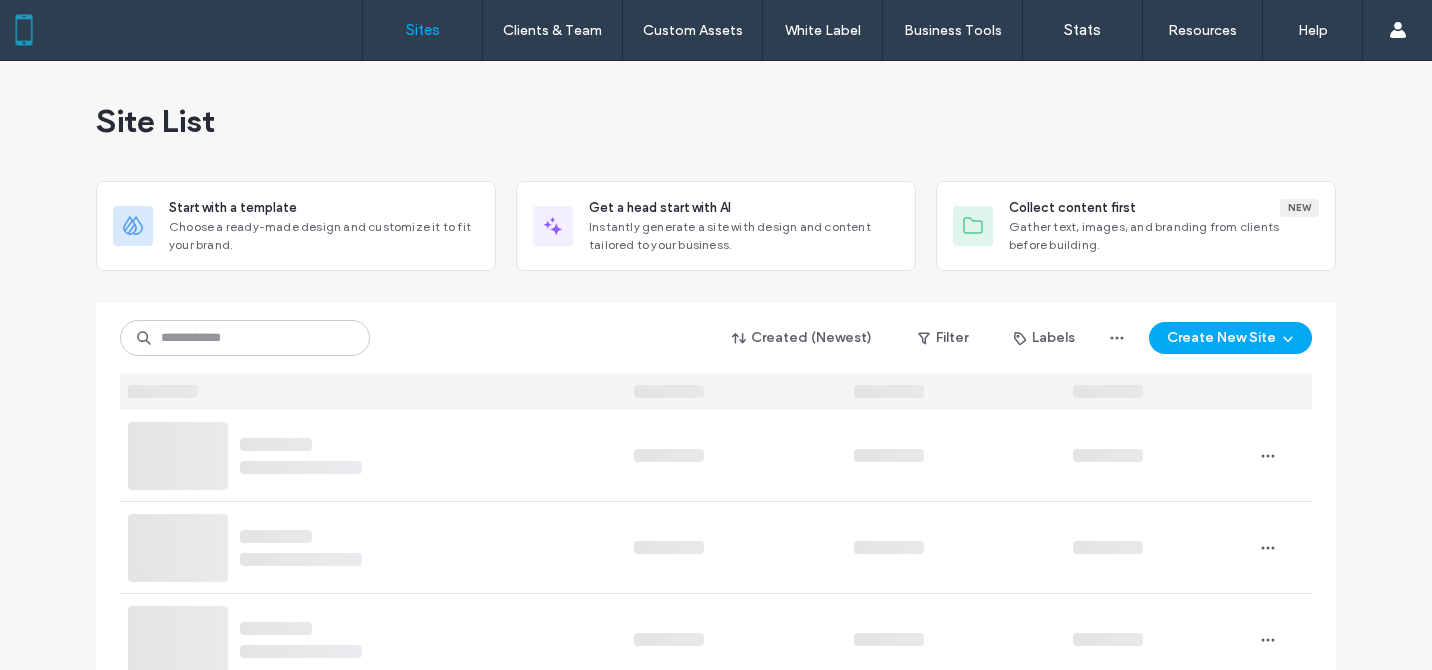scroll, scrollTop: 0, scrollLeft: 0, axis: both 